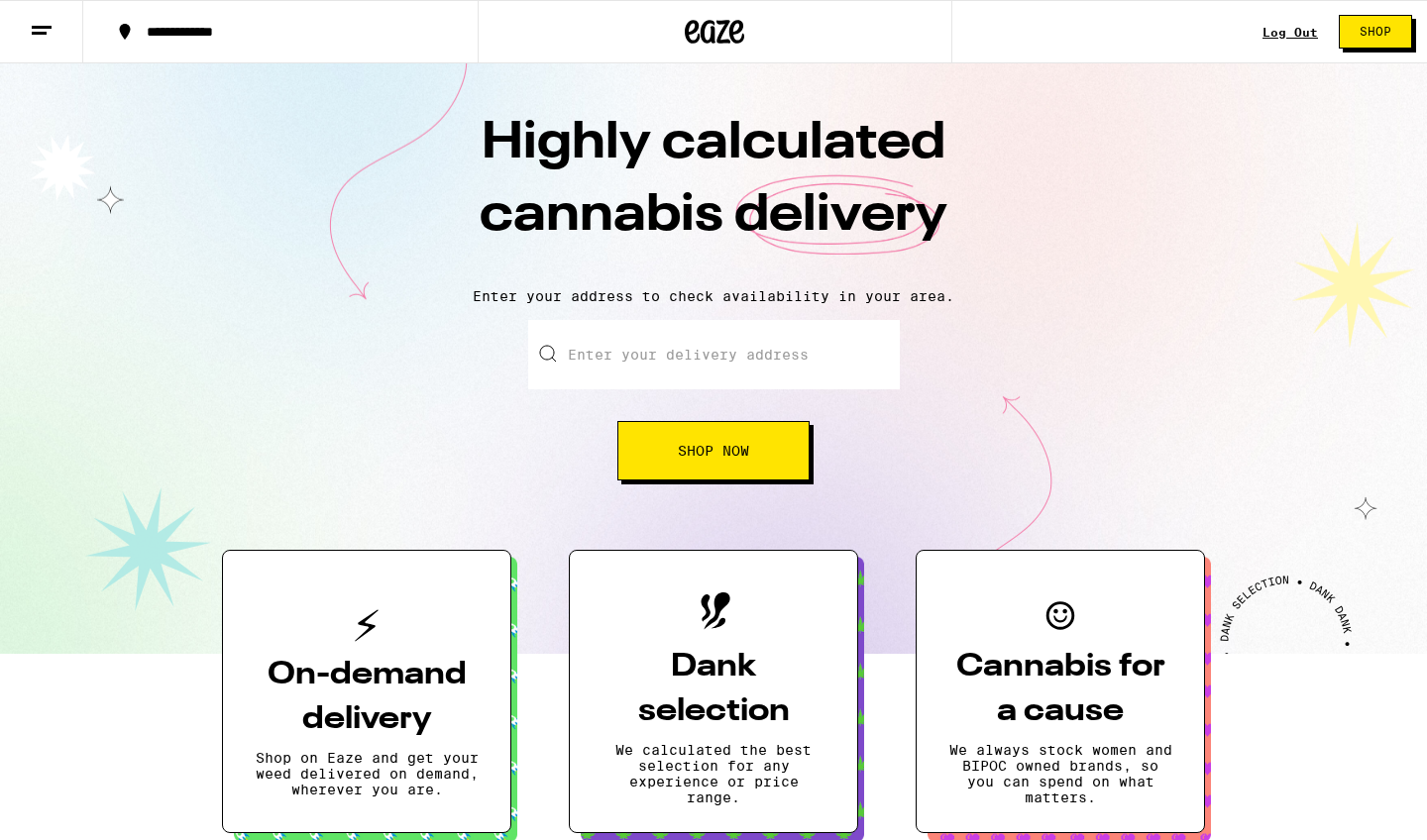 scroll, scrollTop: 0, scrollLeft: 0, axis: both 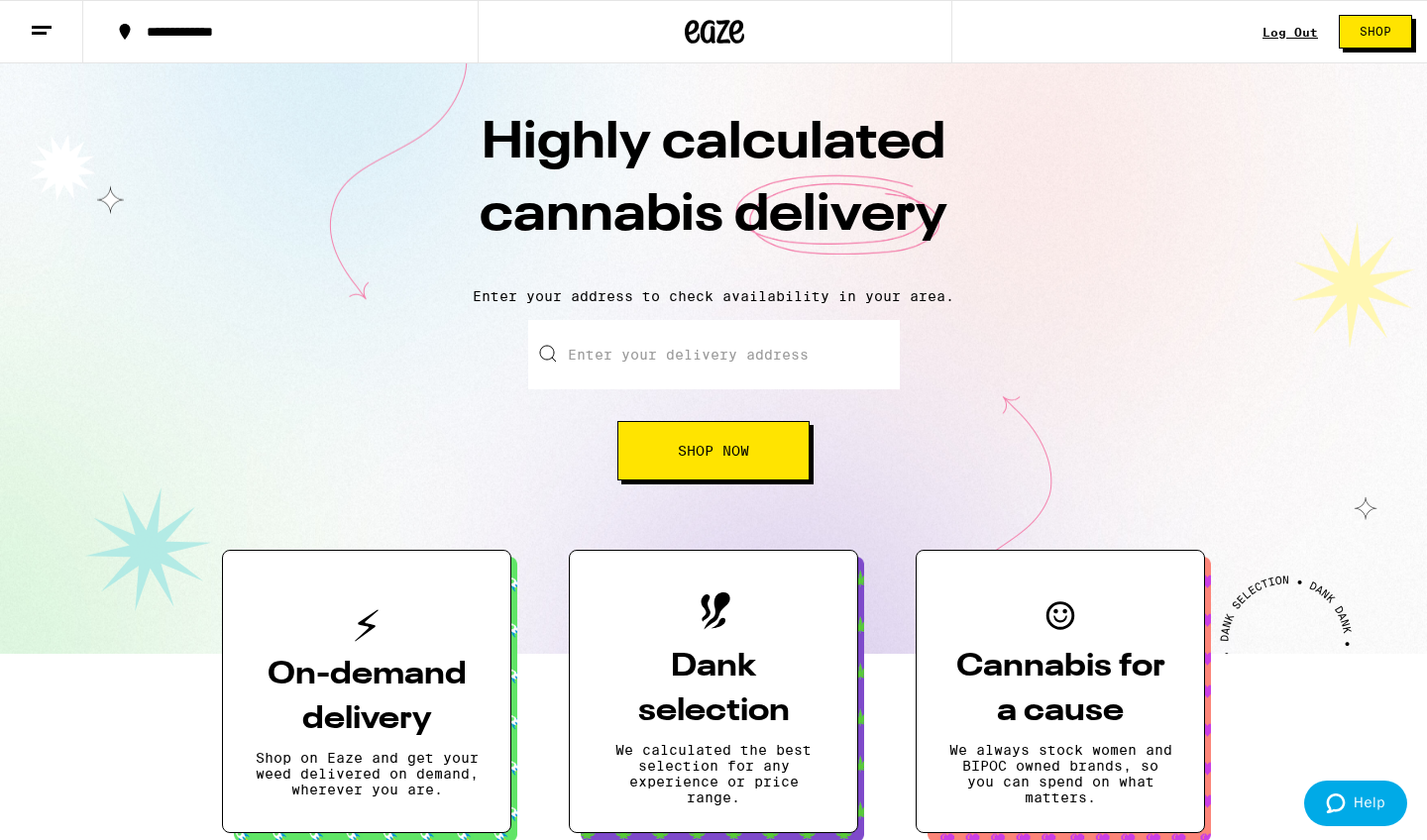 click on "Enter your delivery address" at bounding box center (714, 355) 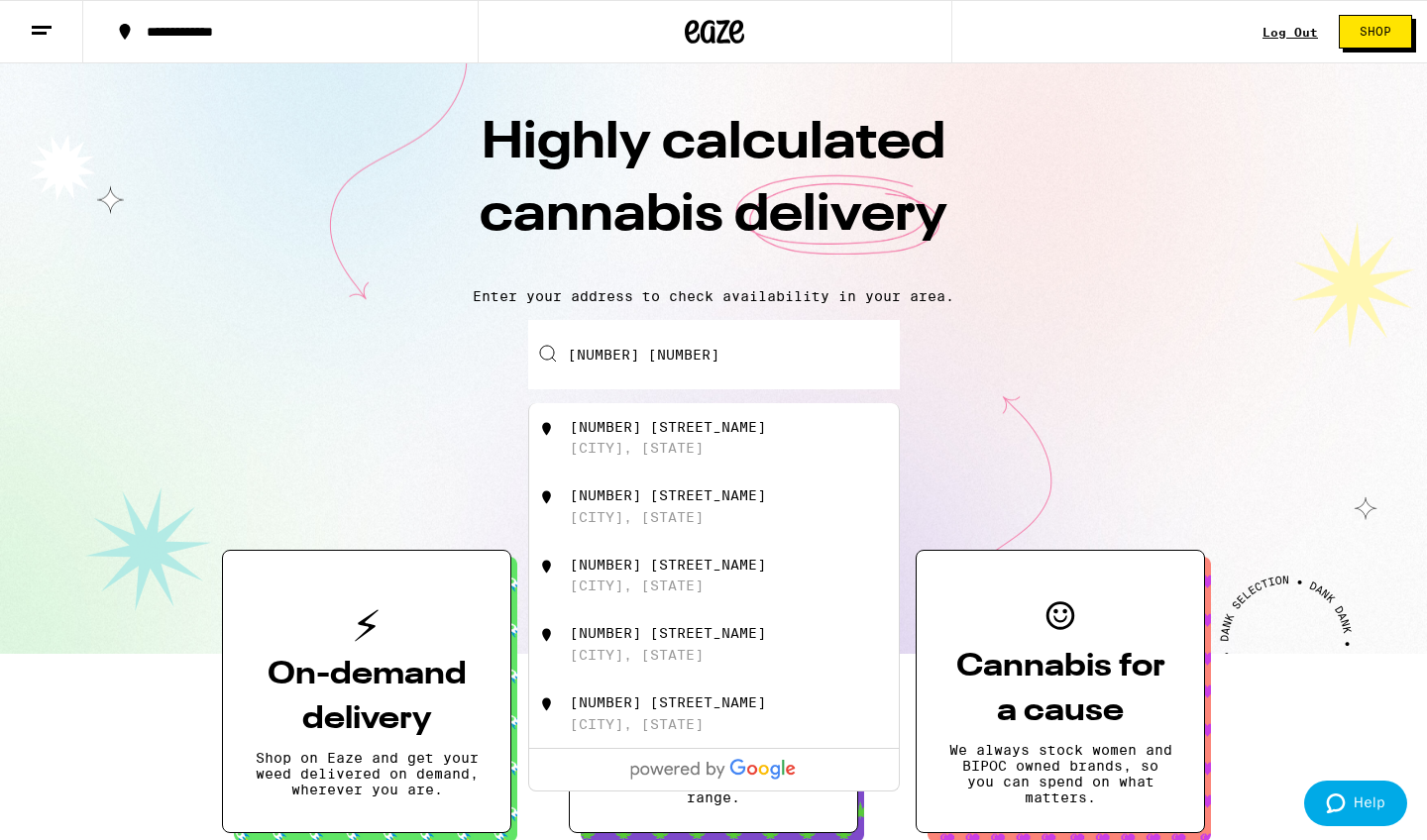 click on "[NUMBER] [STREET_NAME]" at bounding box center (668, 427) 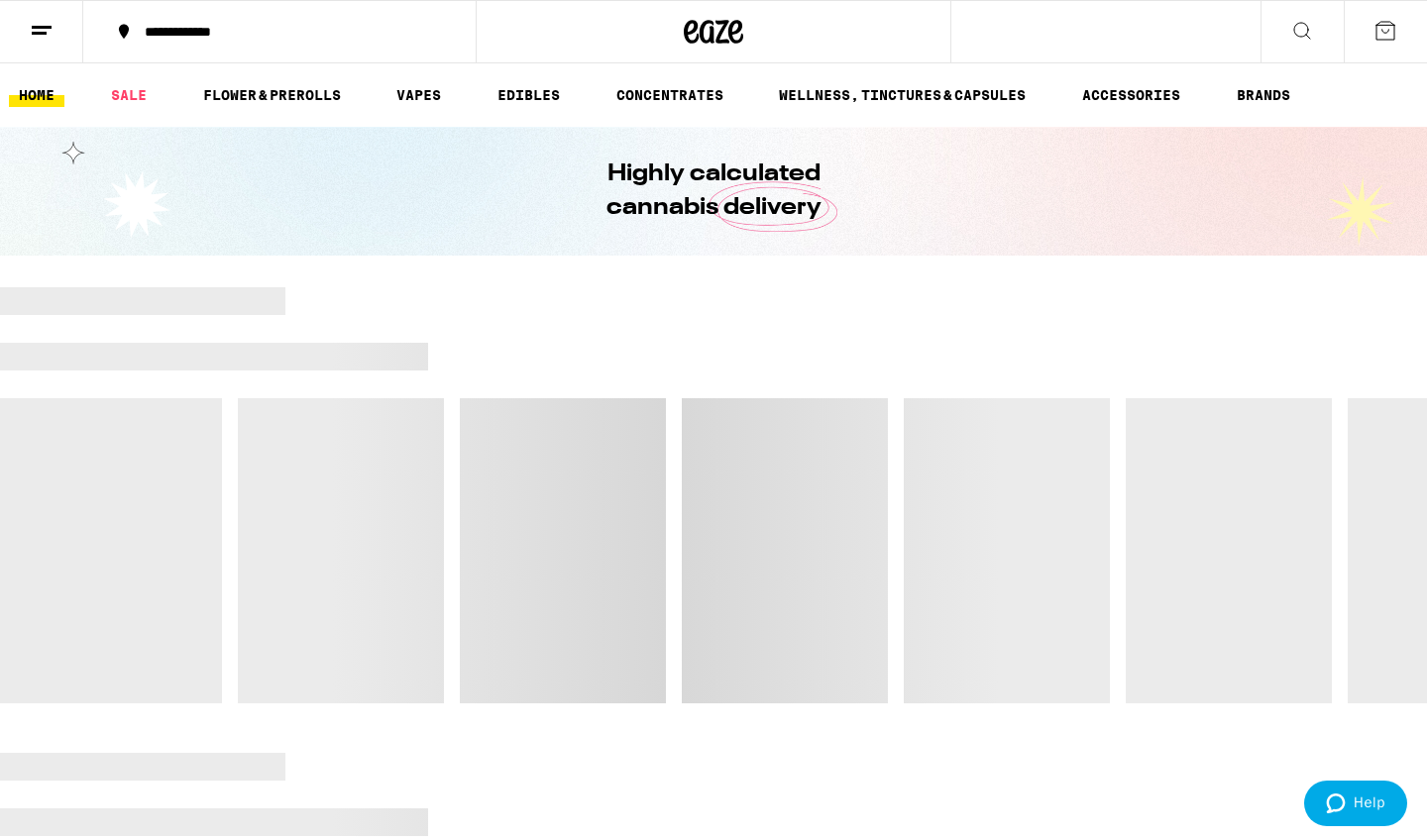 click at bounding box center (714, 495) 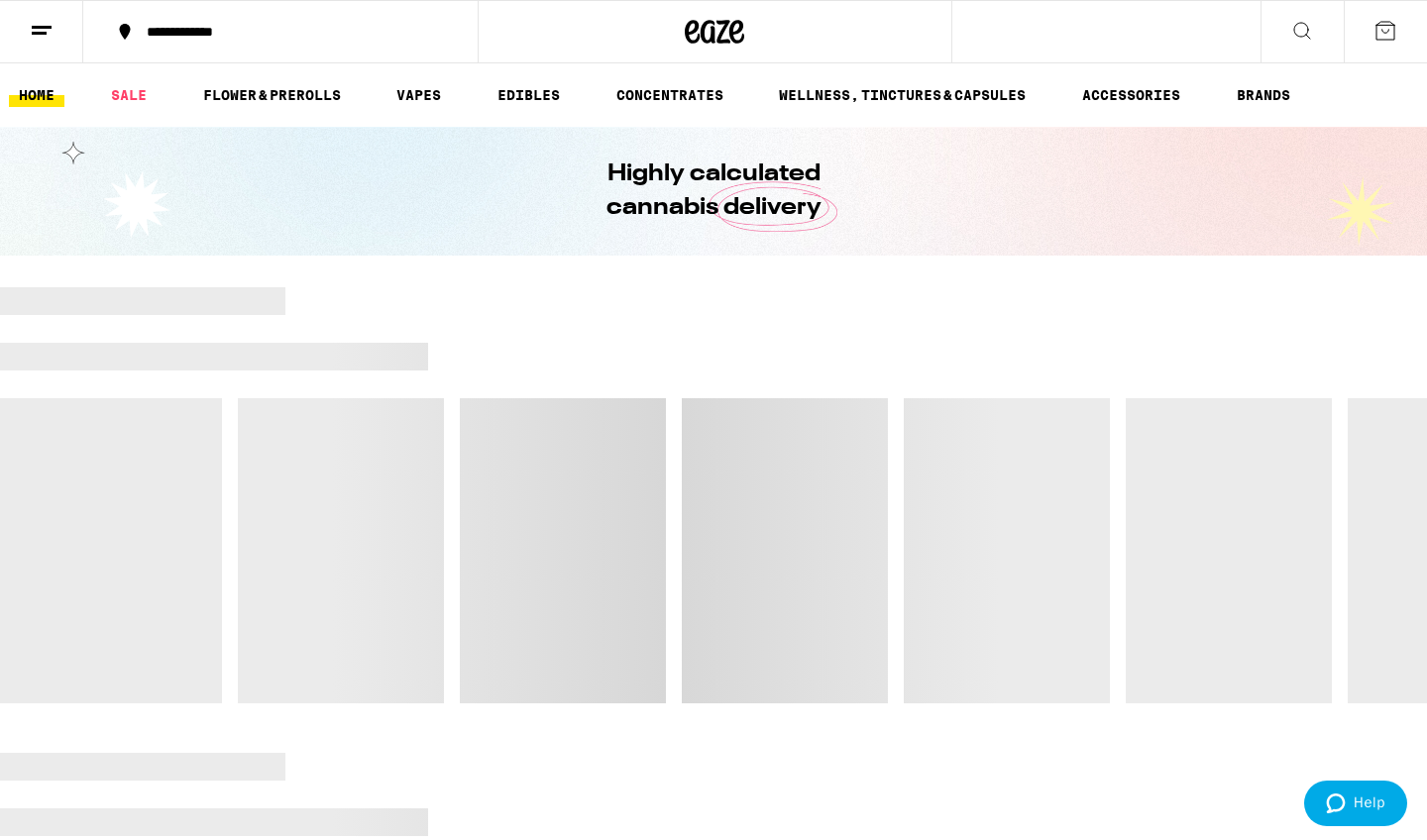 scroll, scrollTop: 0, scrollLeft: 0, axis: both 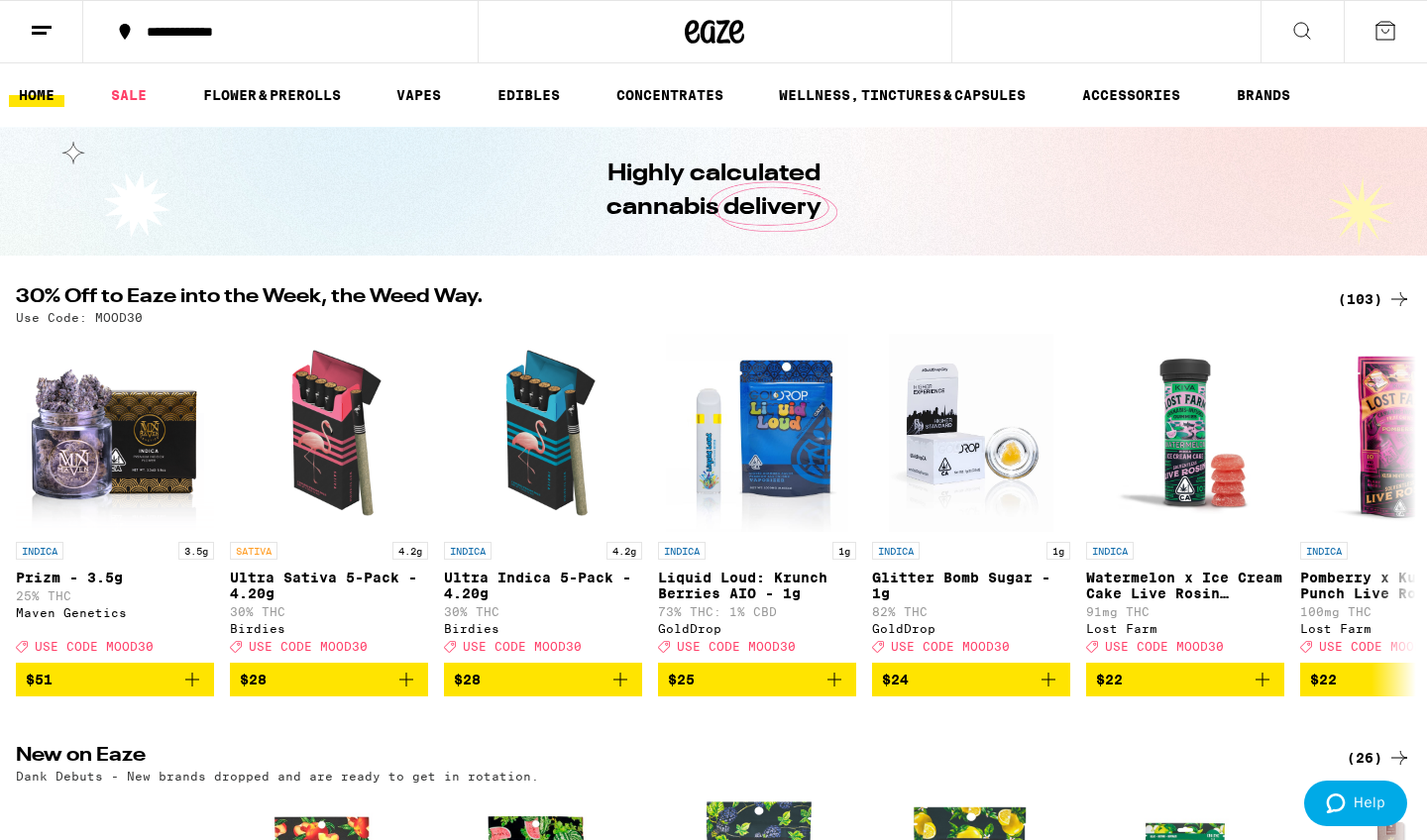 click on "(103)" at bounding box center (1374, 299) 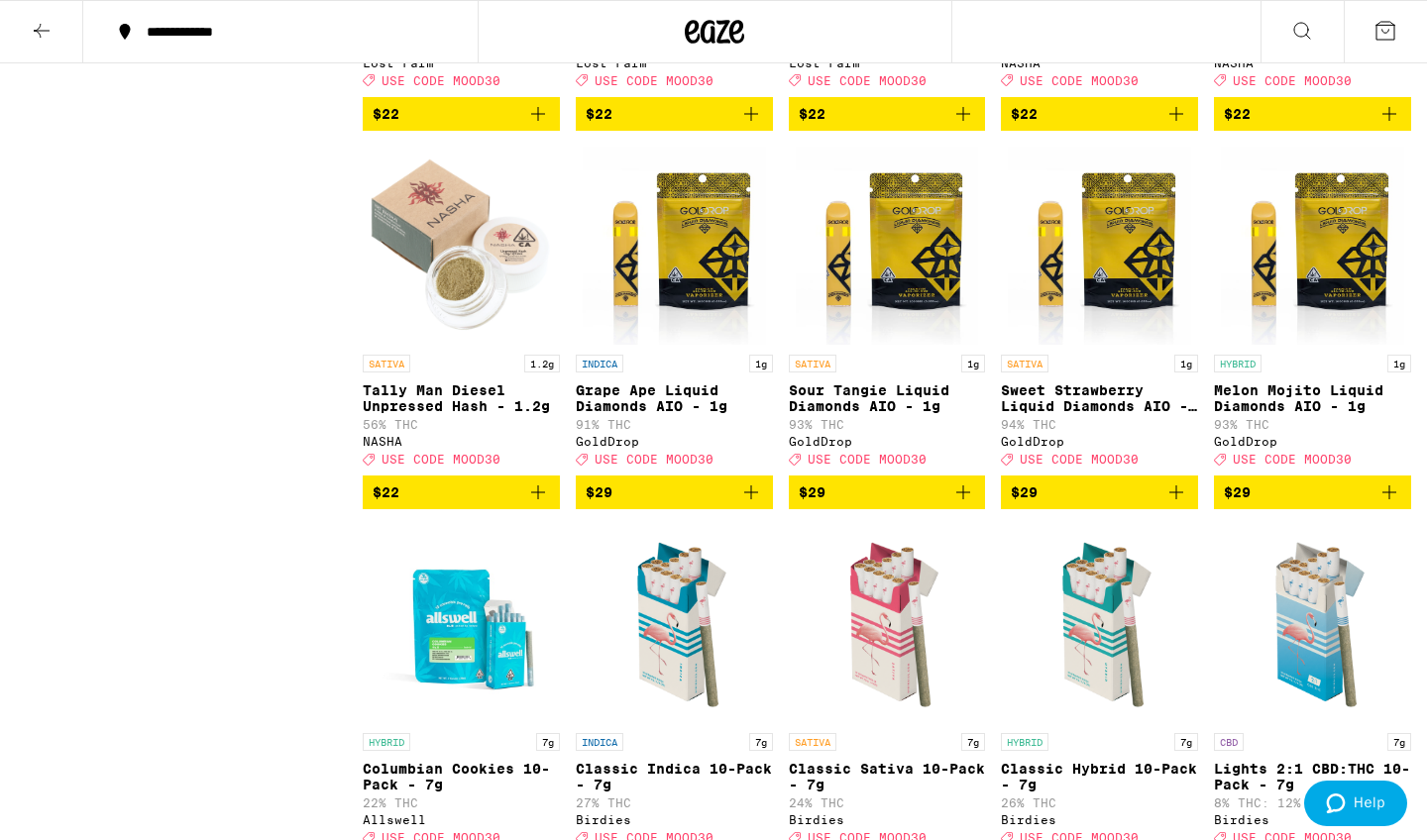 scroll, scrollTop: 2913, scrollLeft: 0, axis: vertical 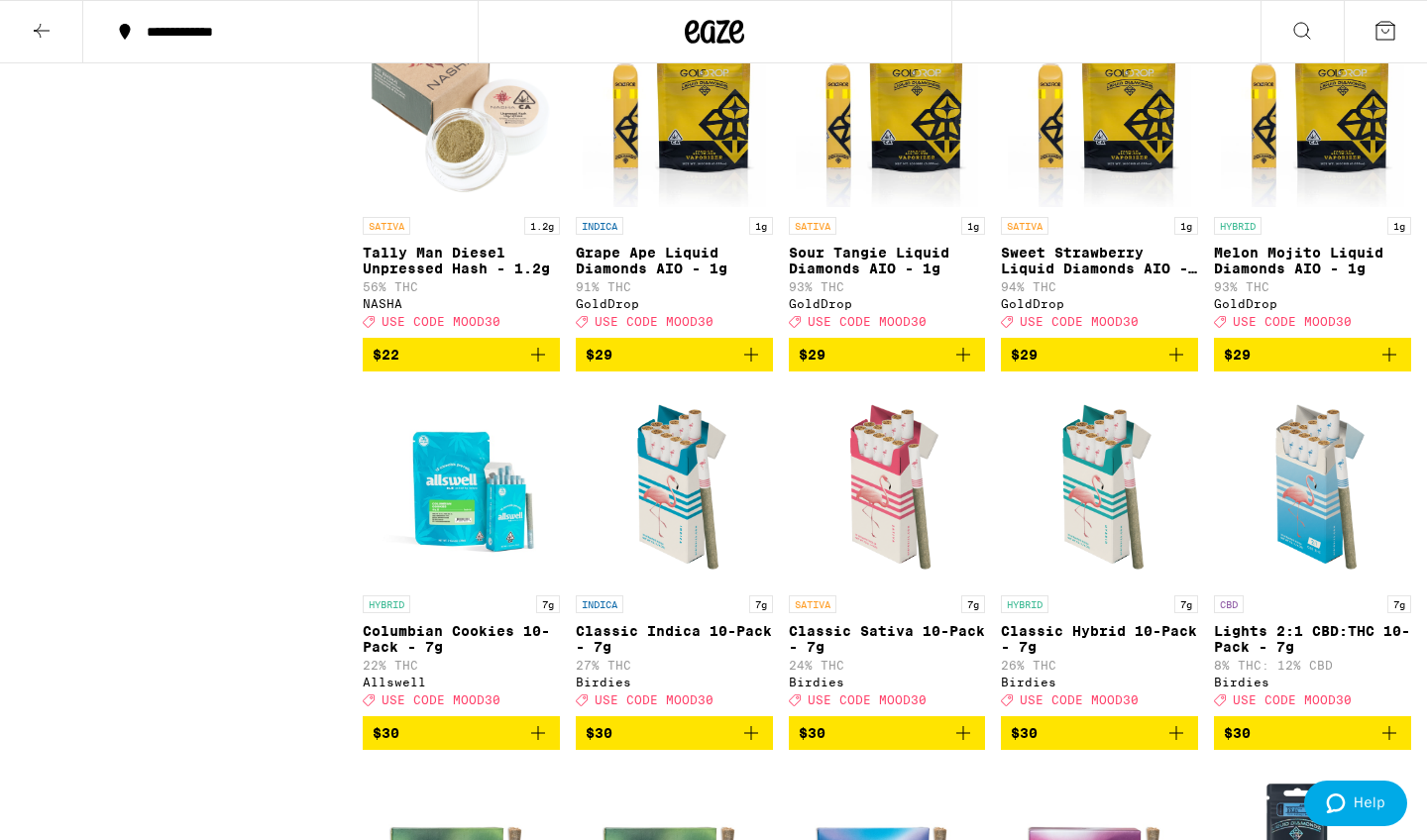 click 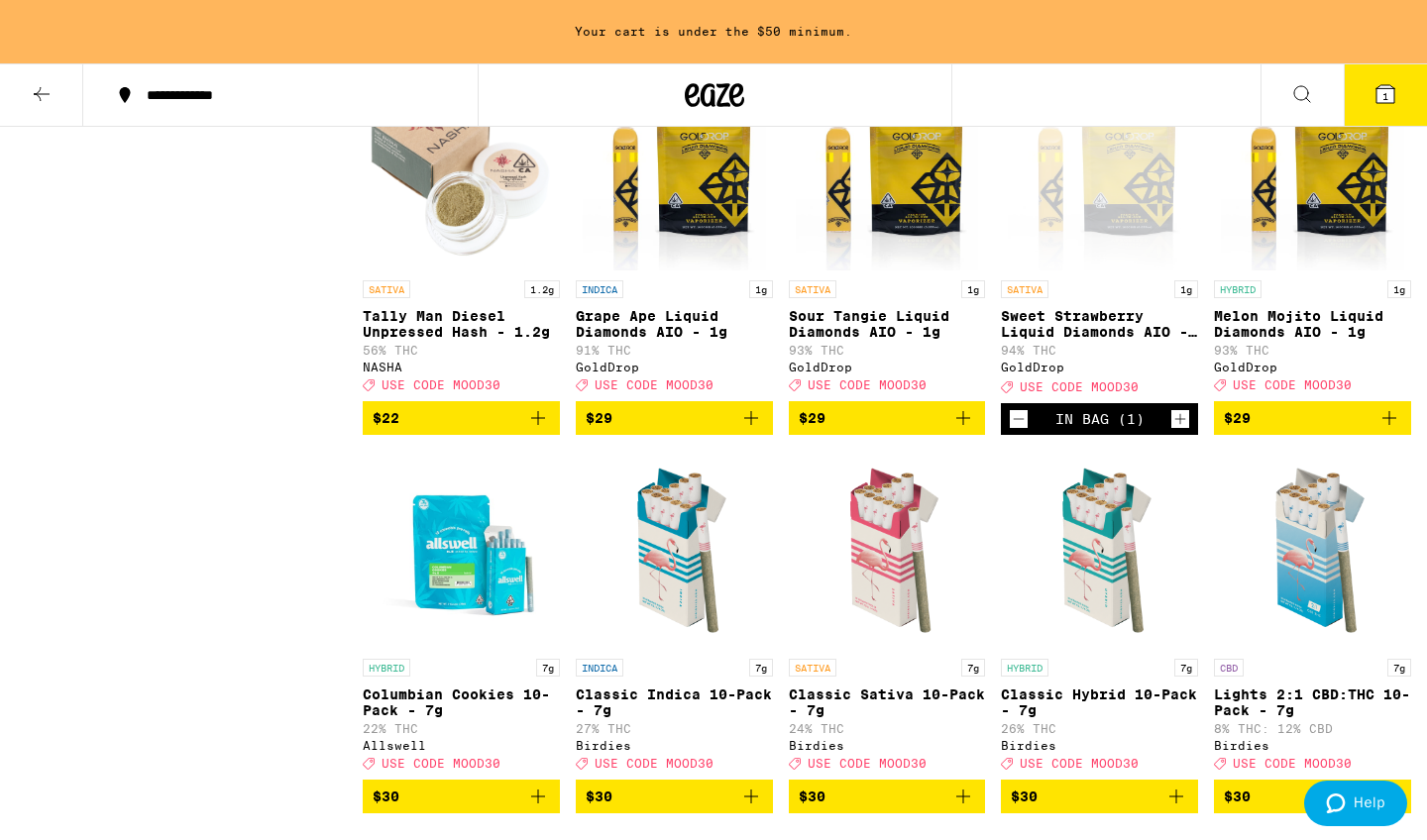 click 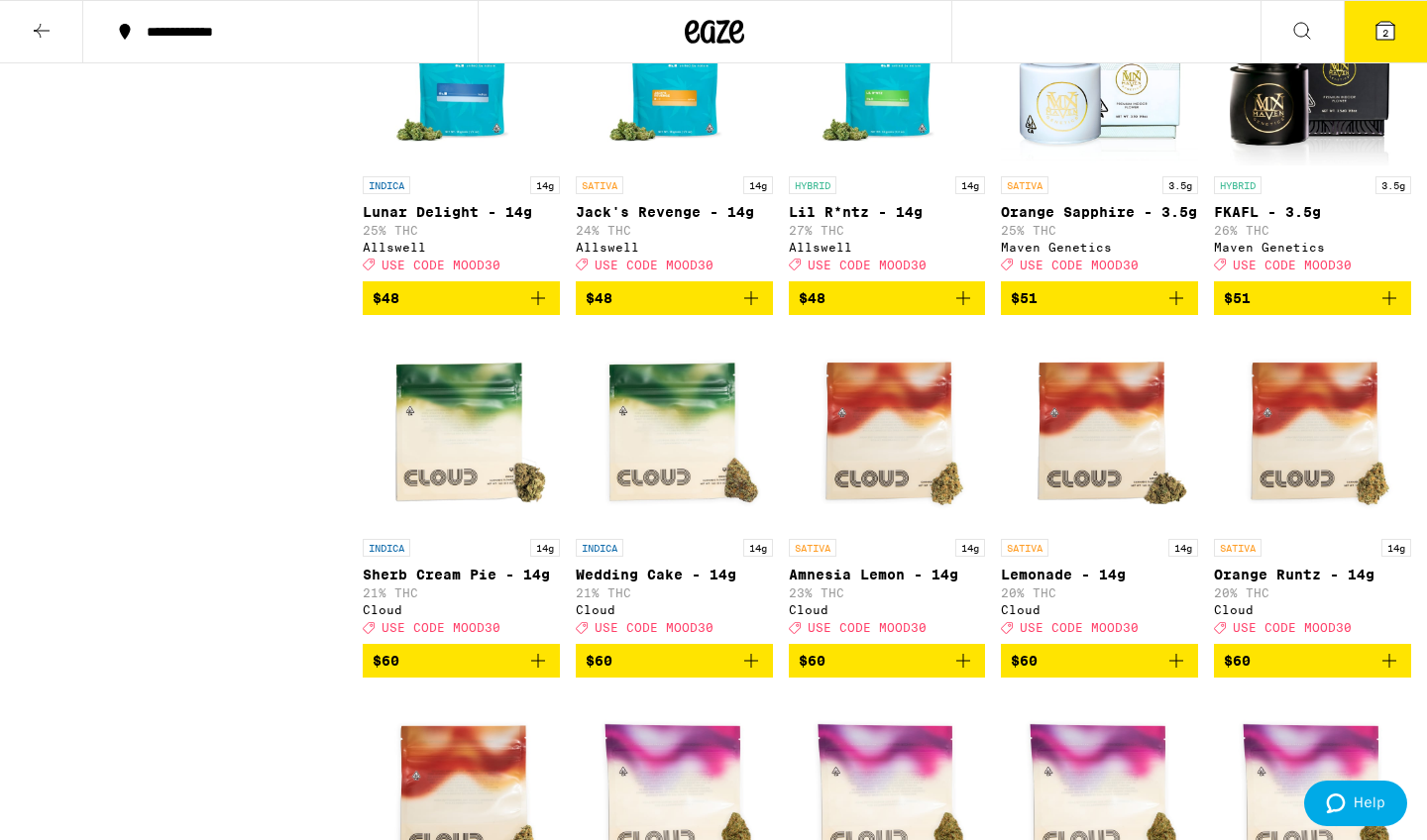 scroll, scrollTop: 6510, scrollLeft: 0, axis: vertical 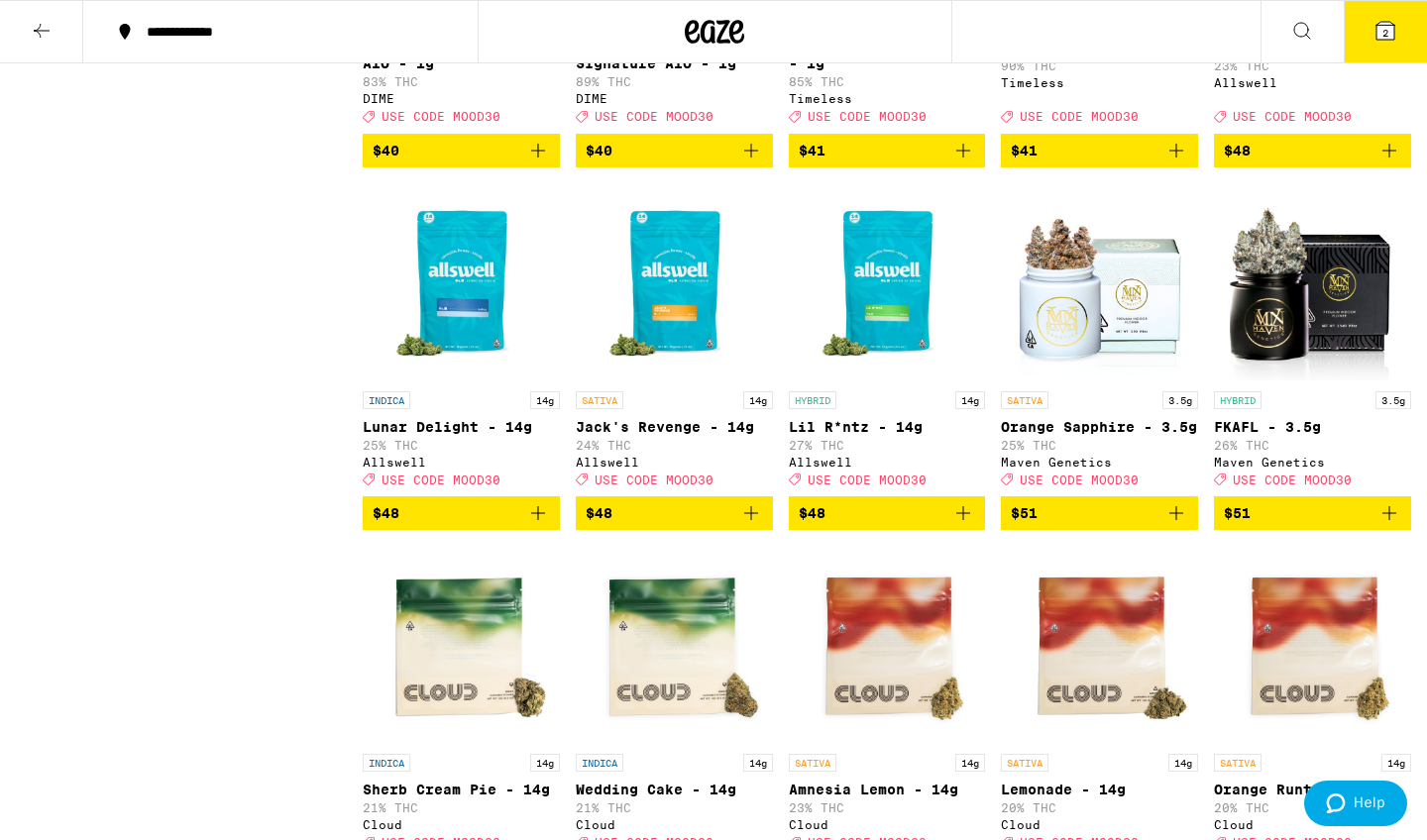 click on "2" at bounding box center [1385, 33] 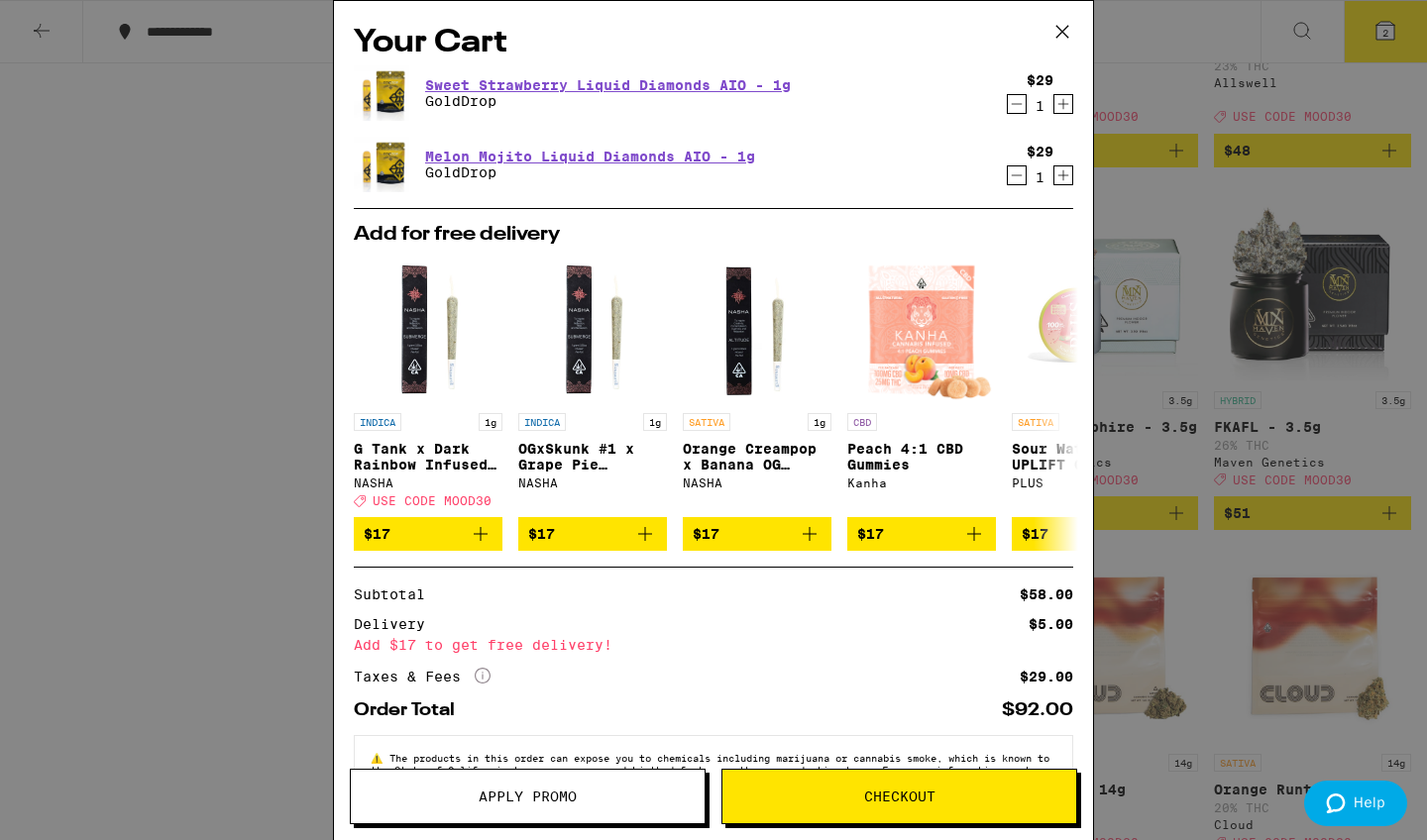 click on "Apply Promo" at bounding box center [527, 796] 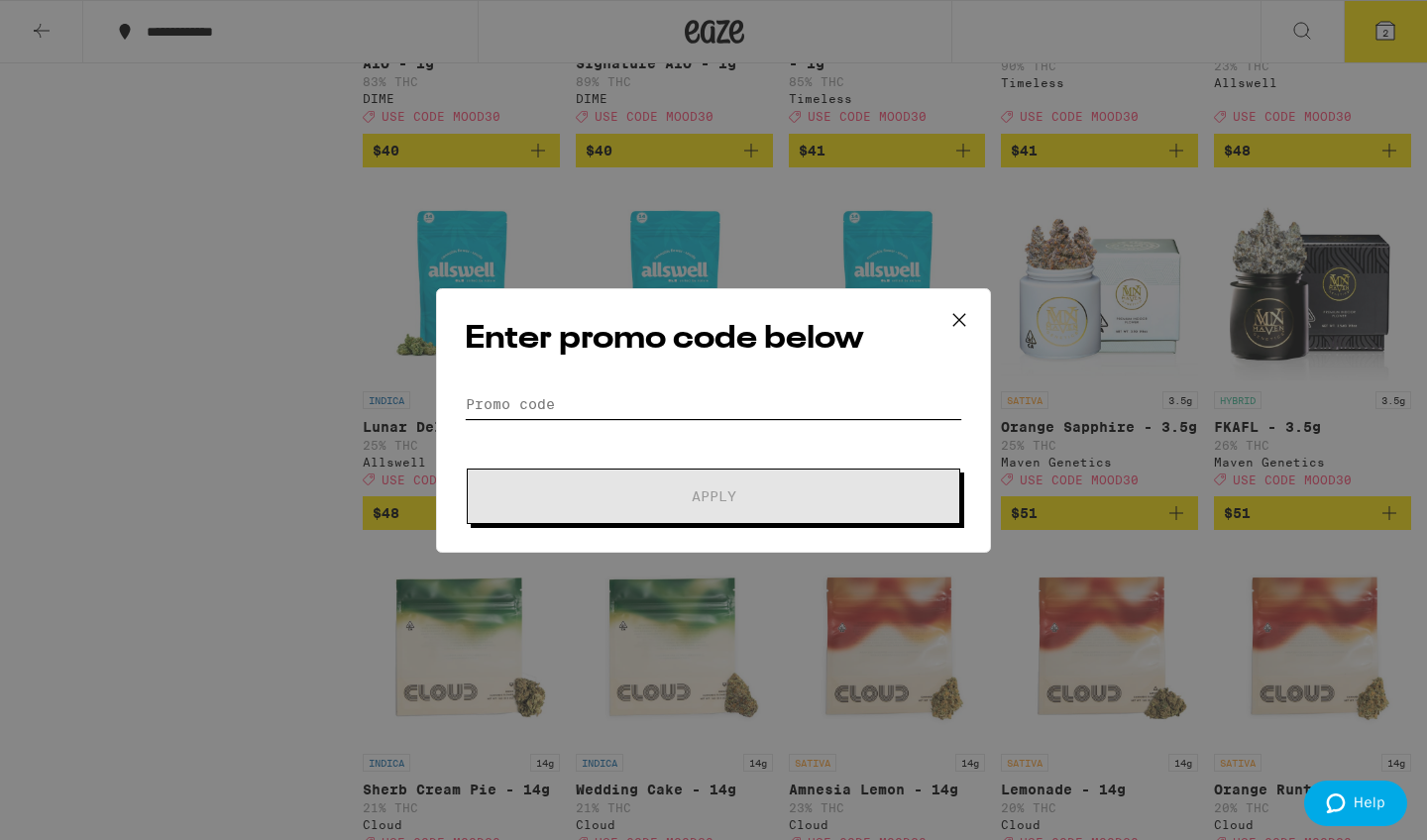 click on "Promo Code" at bounding box center [714, 404] 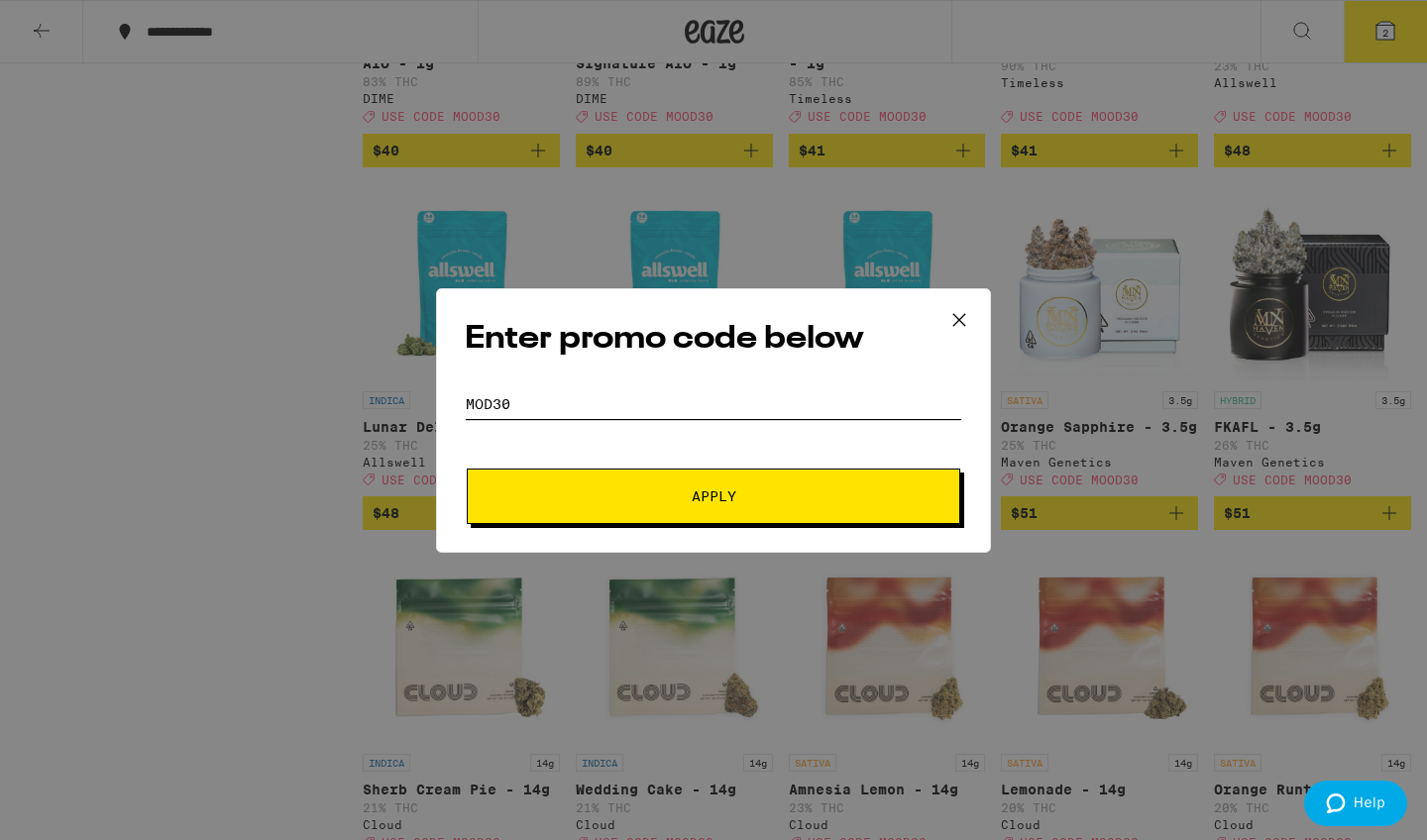 type on "mod30" 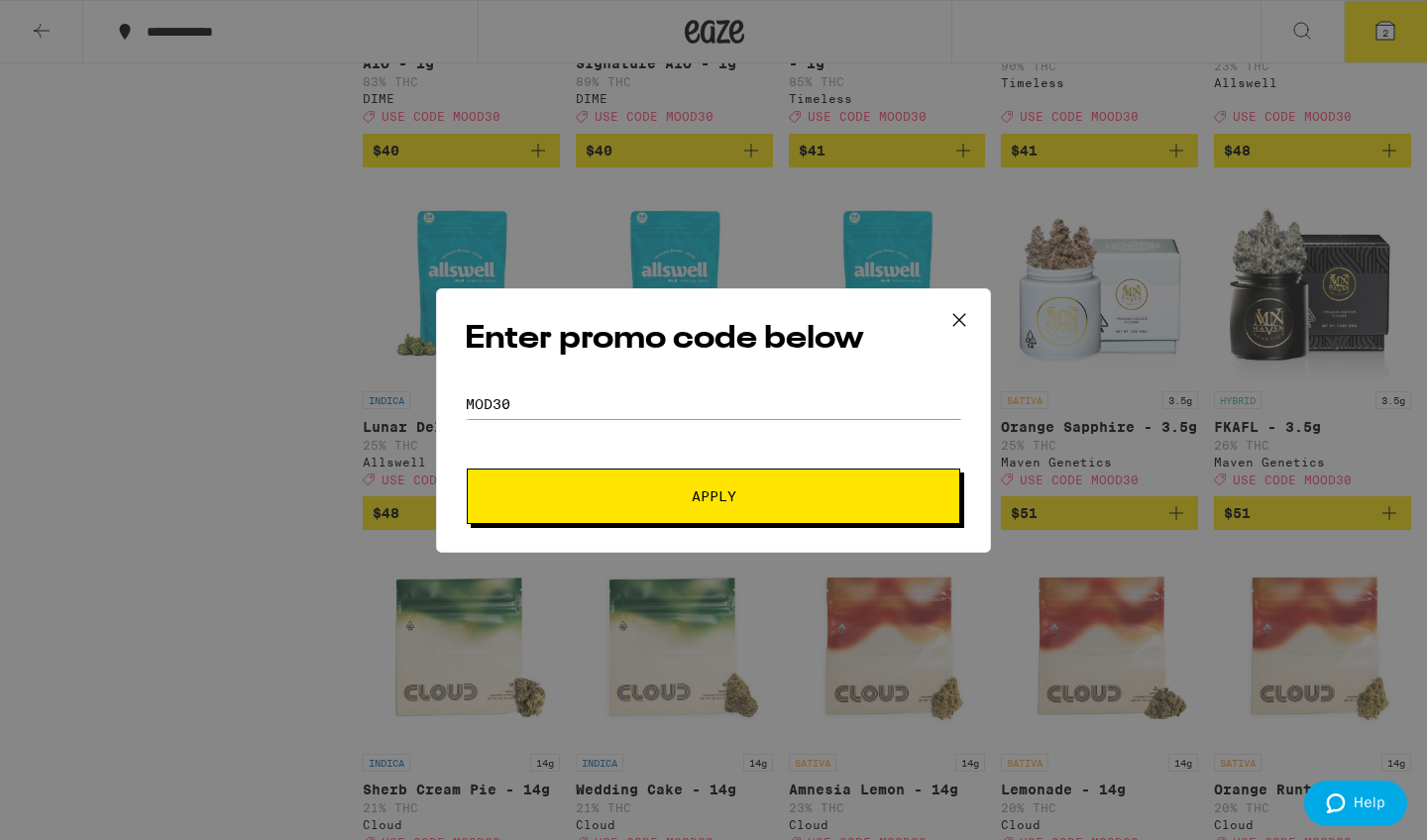 click on "Apply" at bounding box center [714, 496] 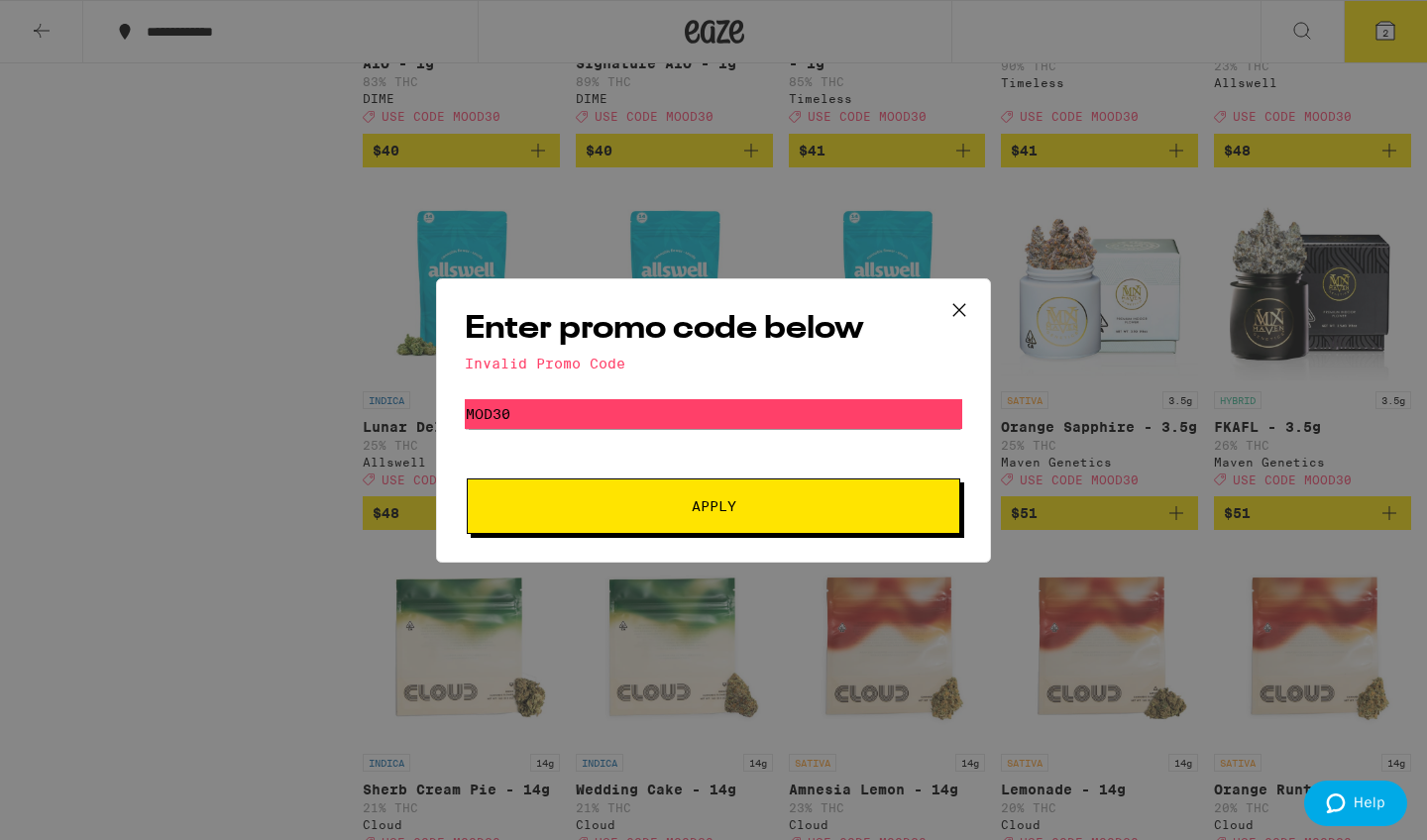 click 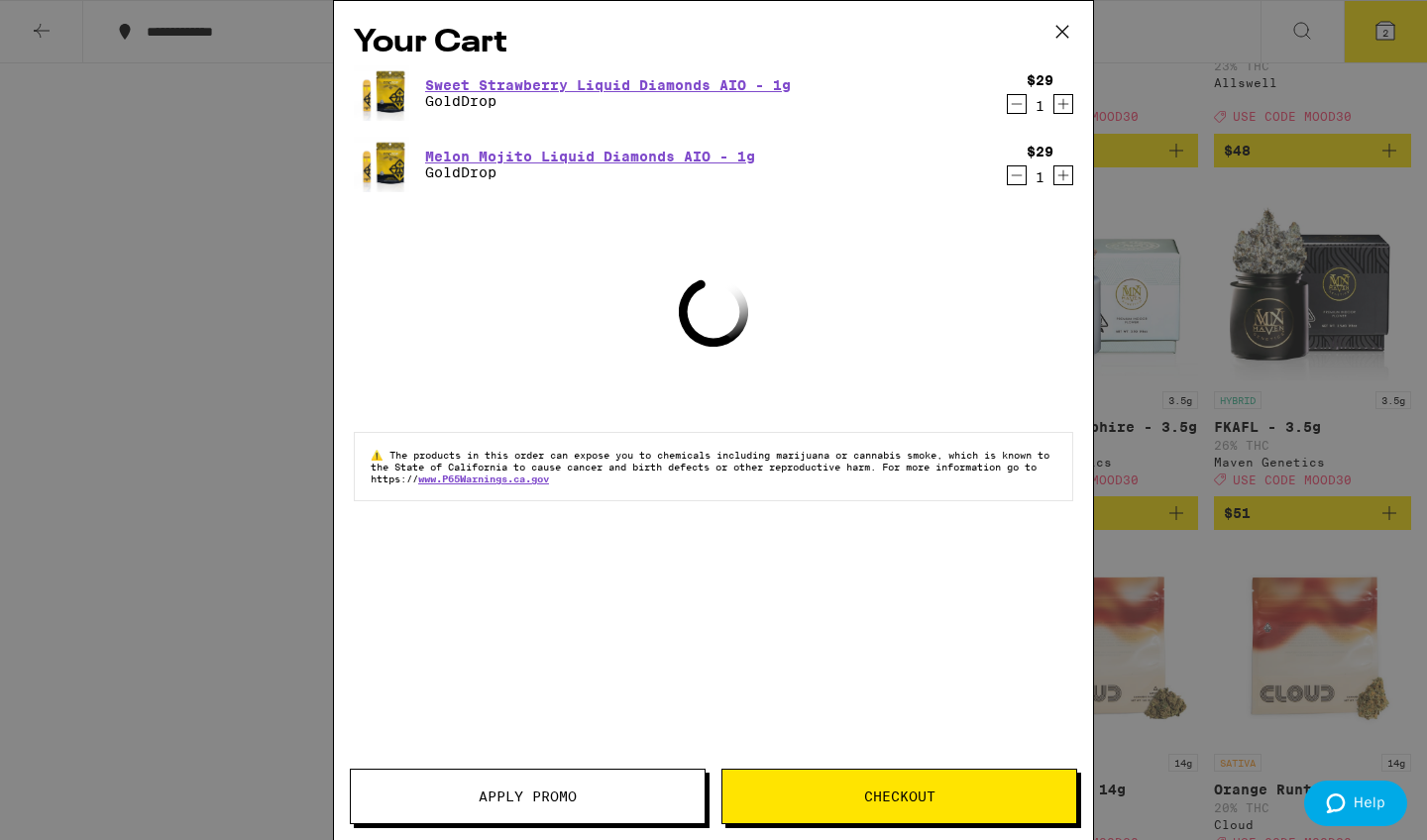 click on "Apply Promo" at bounding box center [527, 796] 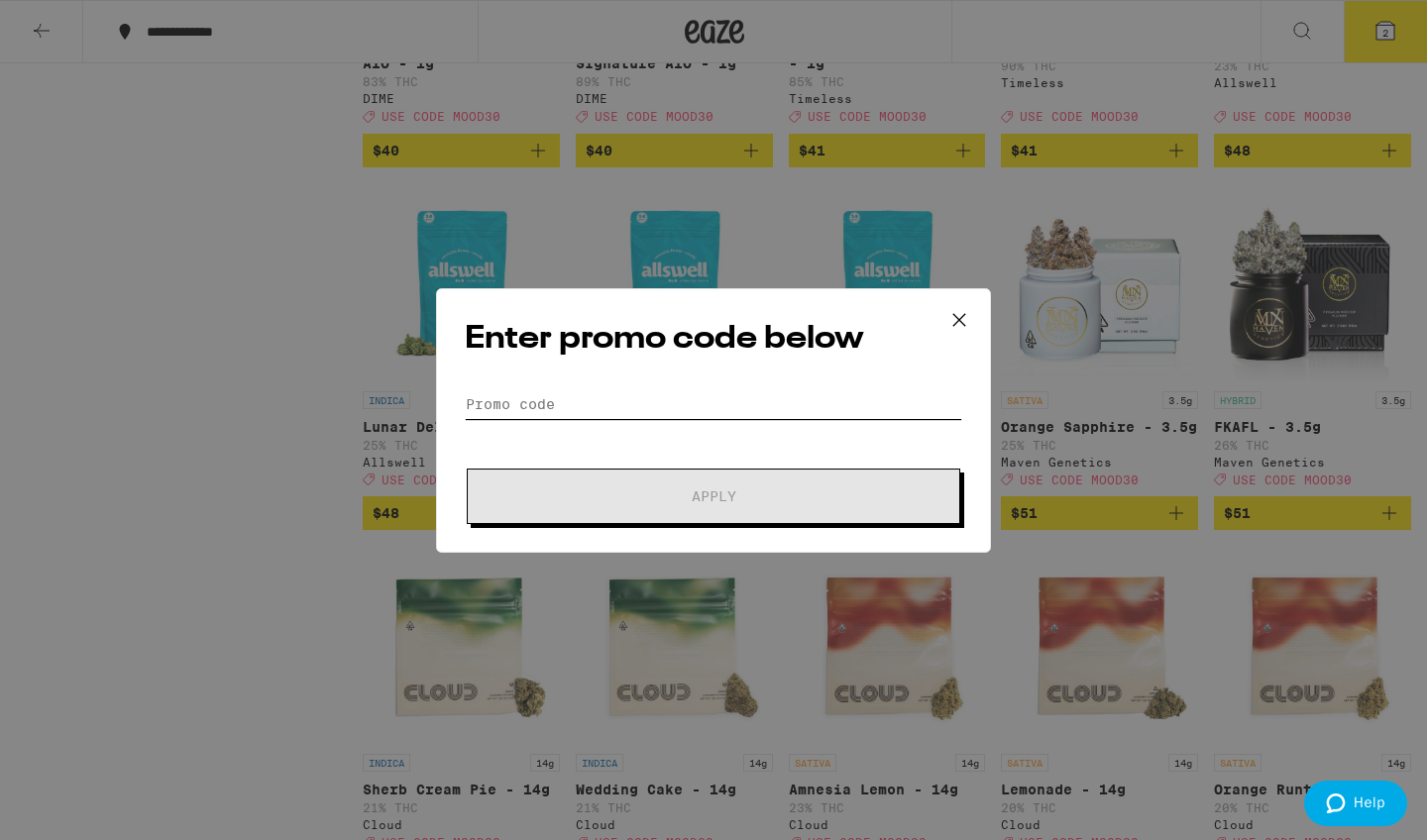 click on "Promo Code" at bounding box center [714, 404] 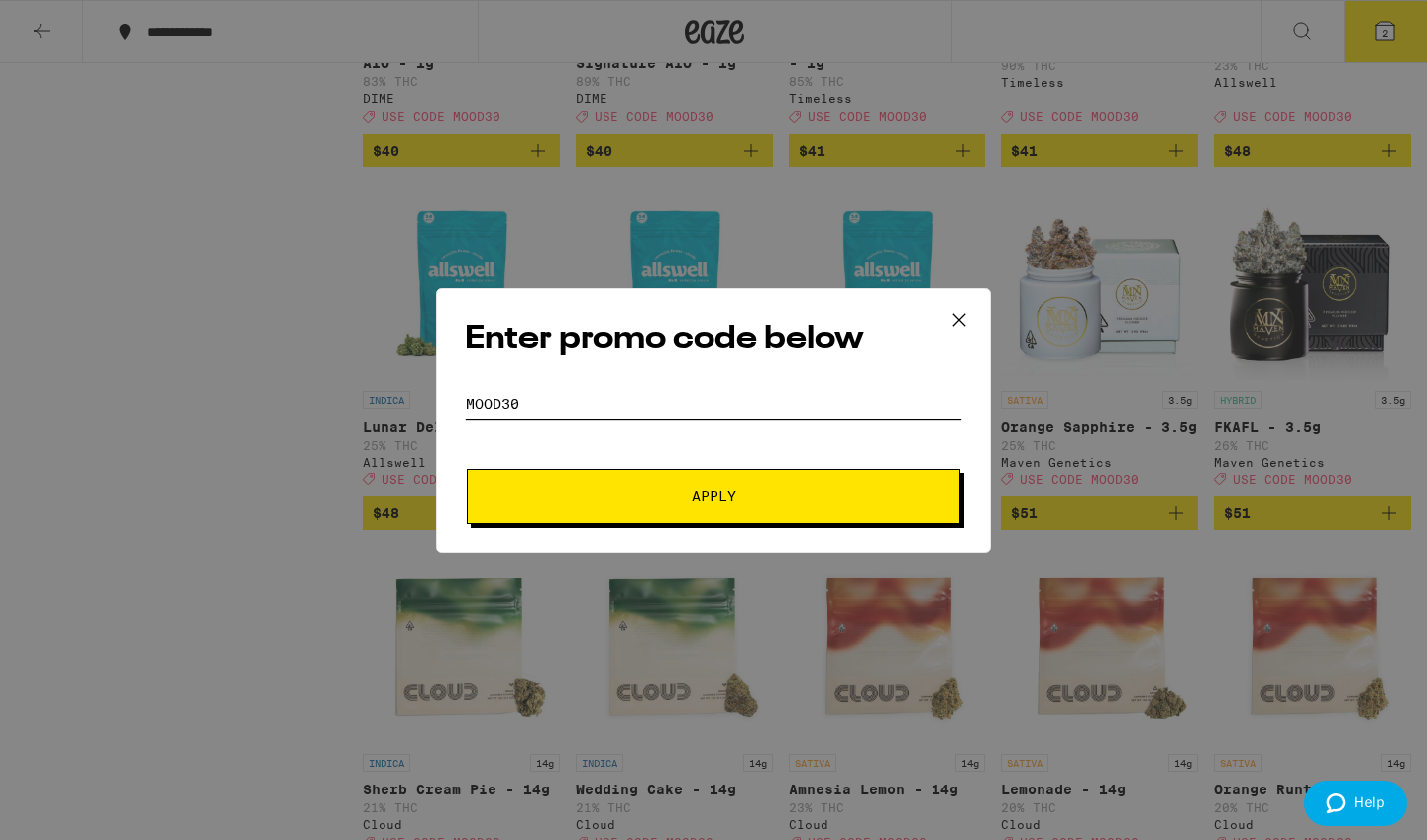 type on "mood30" 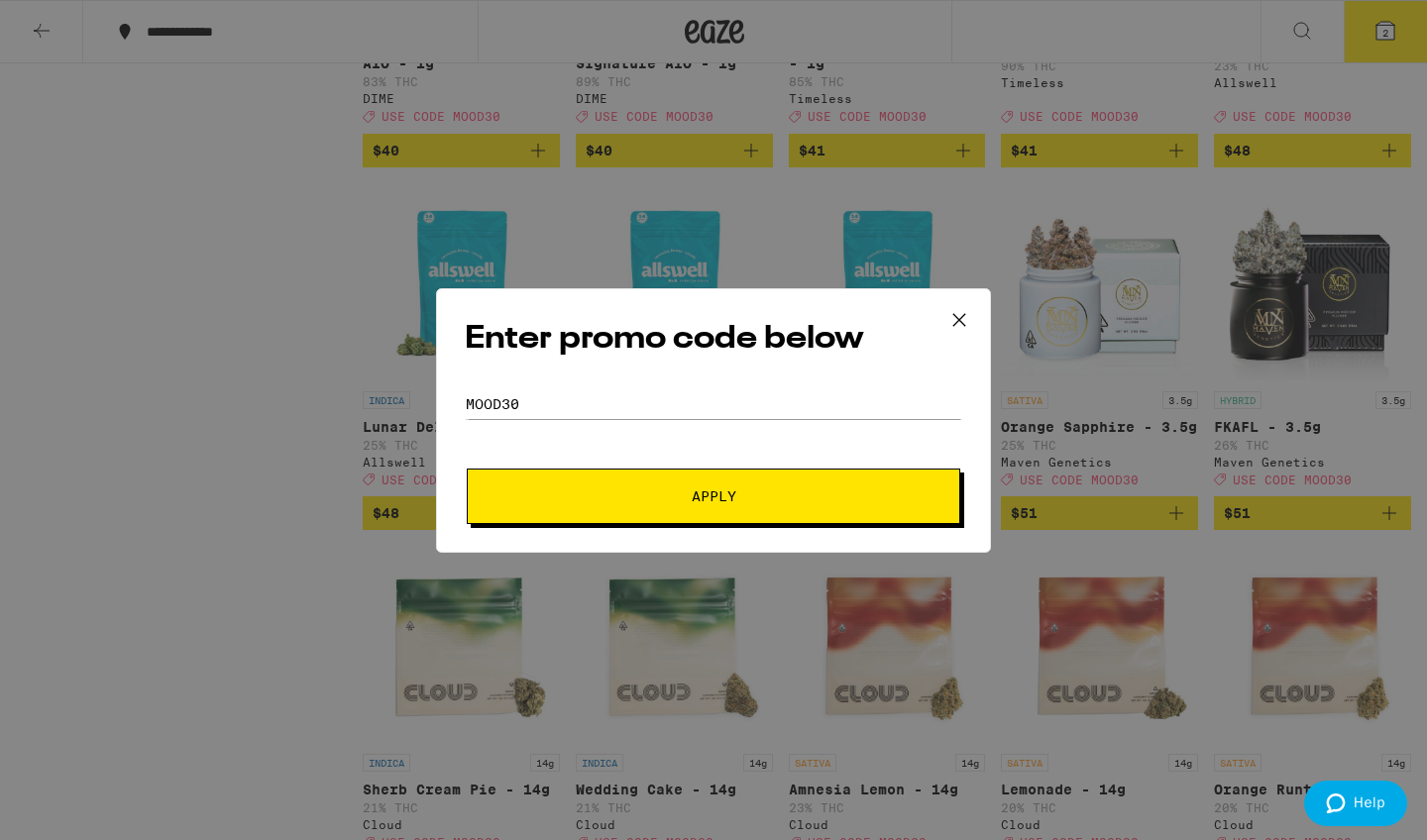 click on "Apply" at bounding box center [714, 496] 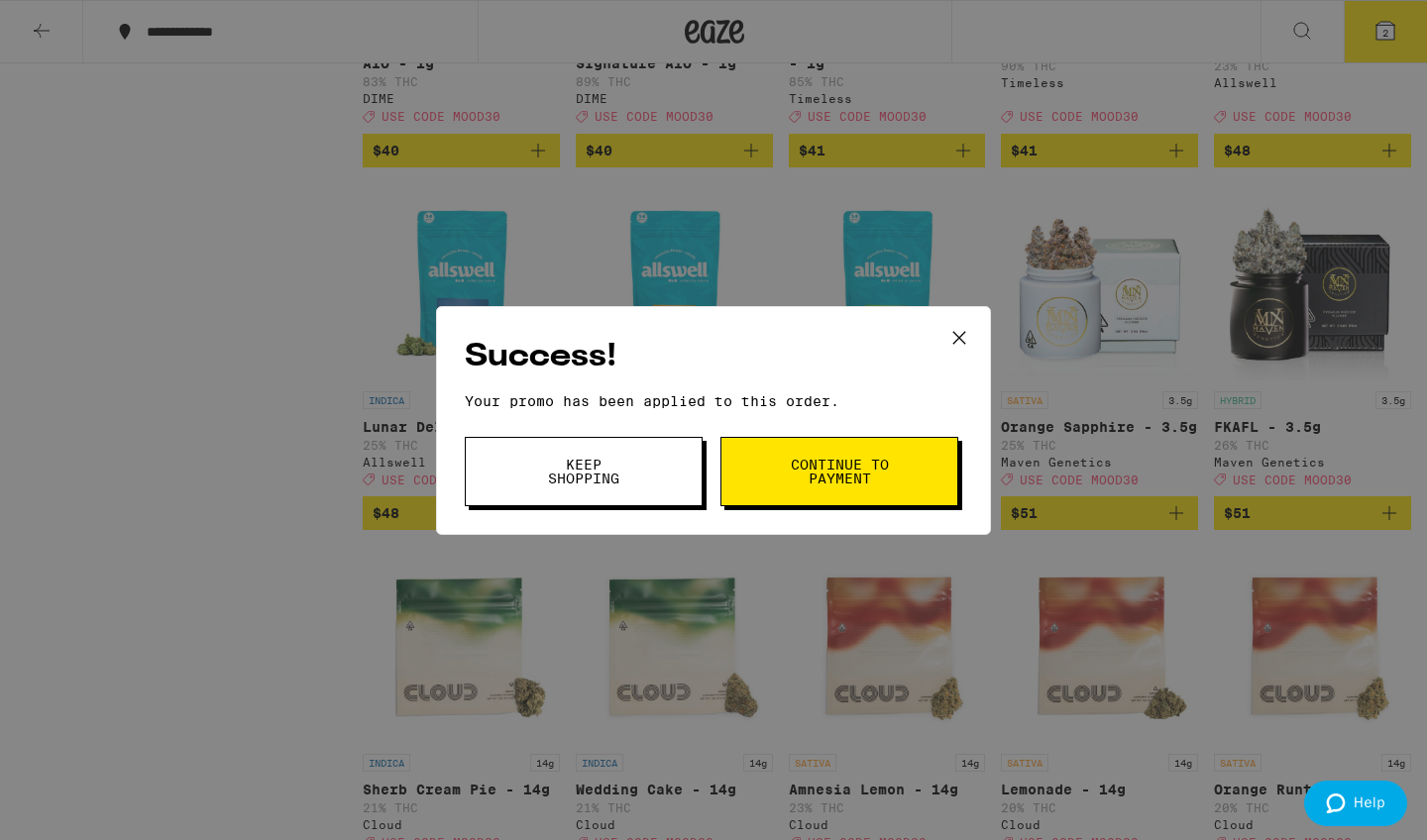click on "Continue to payment" at bounding box center [839, 472] 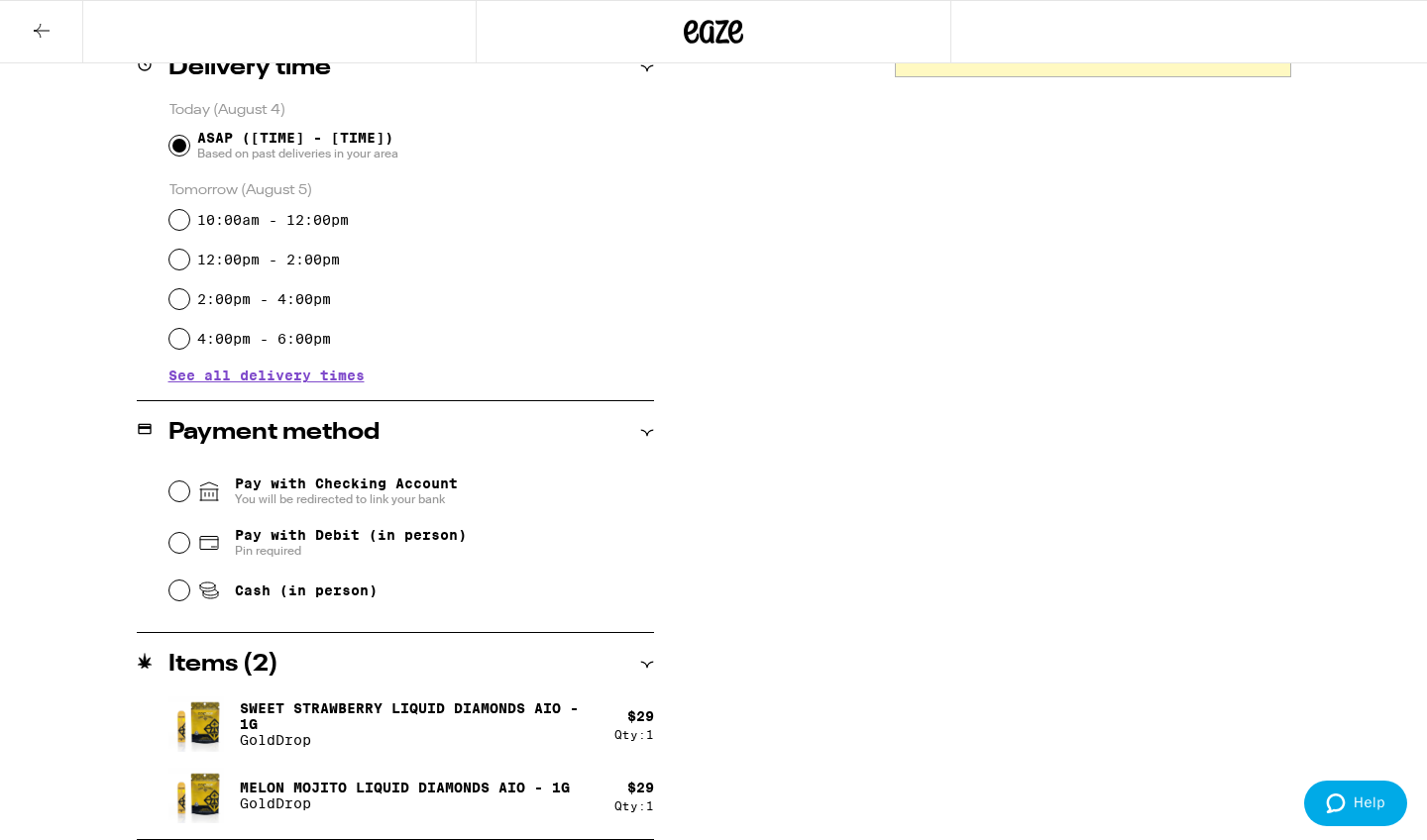 scroll, scrollTop: 515, scrollLeft: 0, axis: vertical 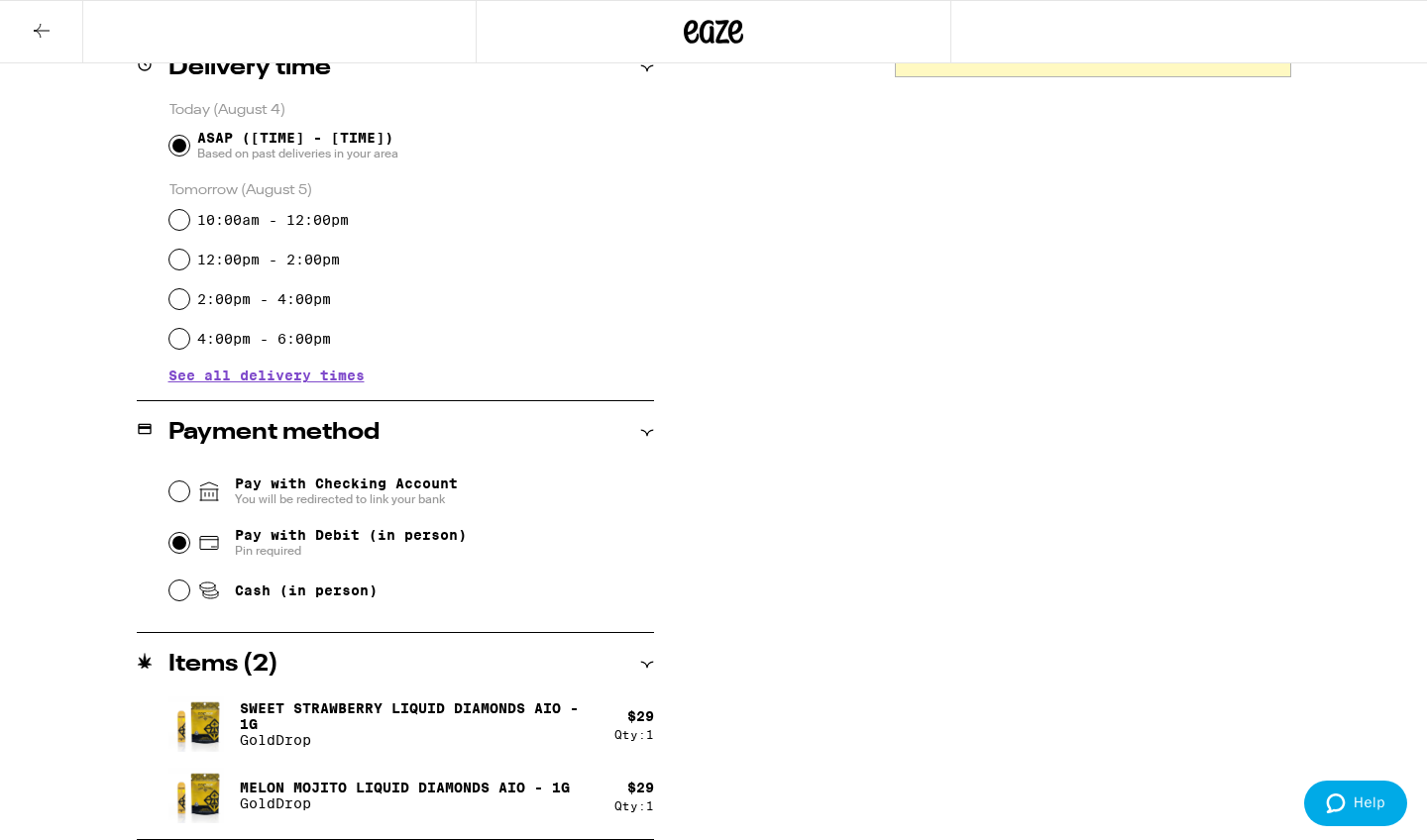 radio on "true" 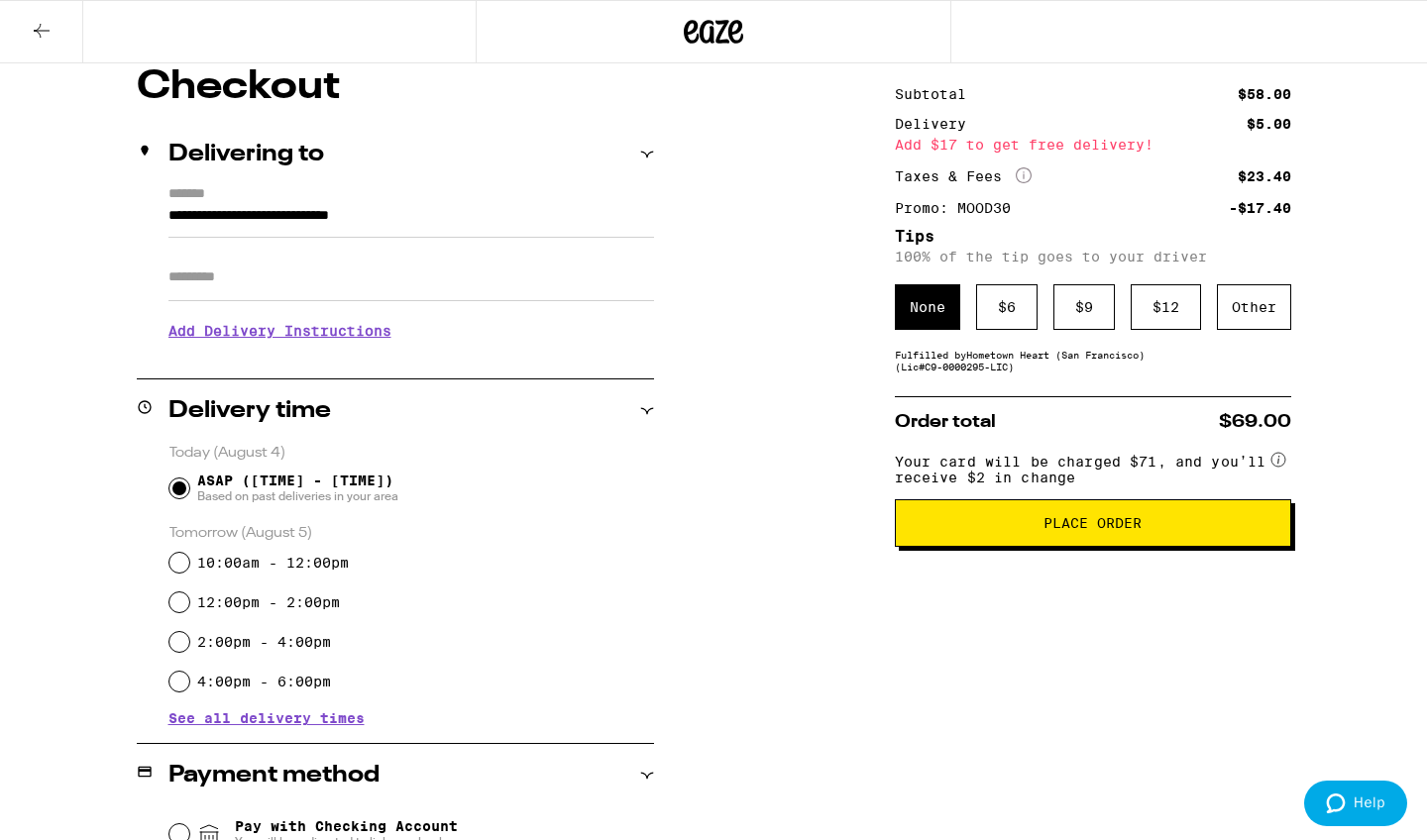 scroll, scrollTop: 158, scrollLeft: 0, axis: vertical 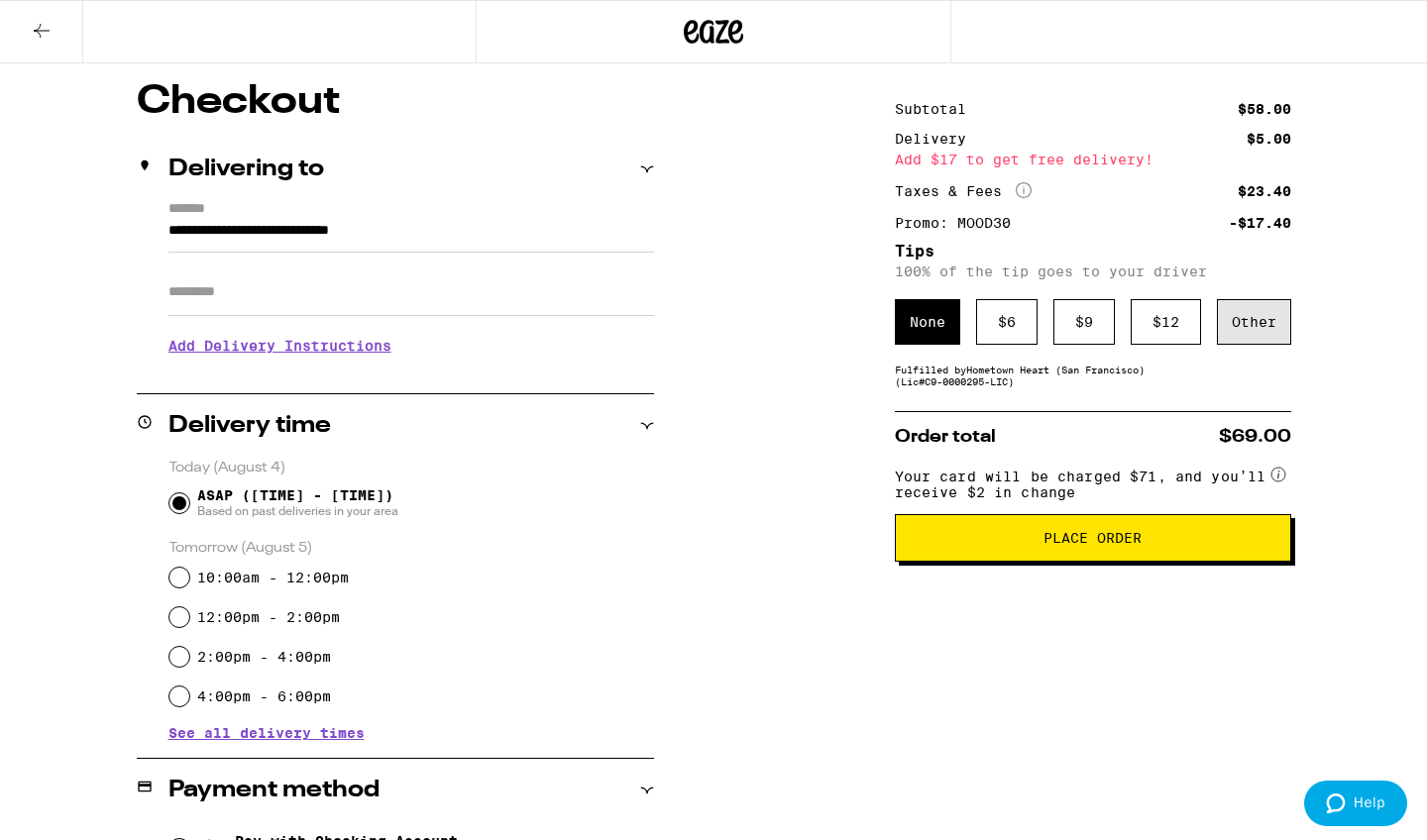 click on "Other" at bounding box center [1254, 322] 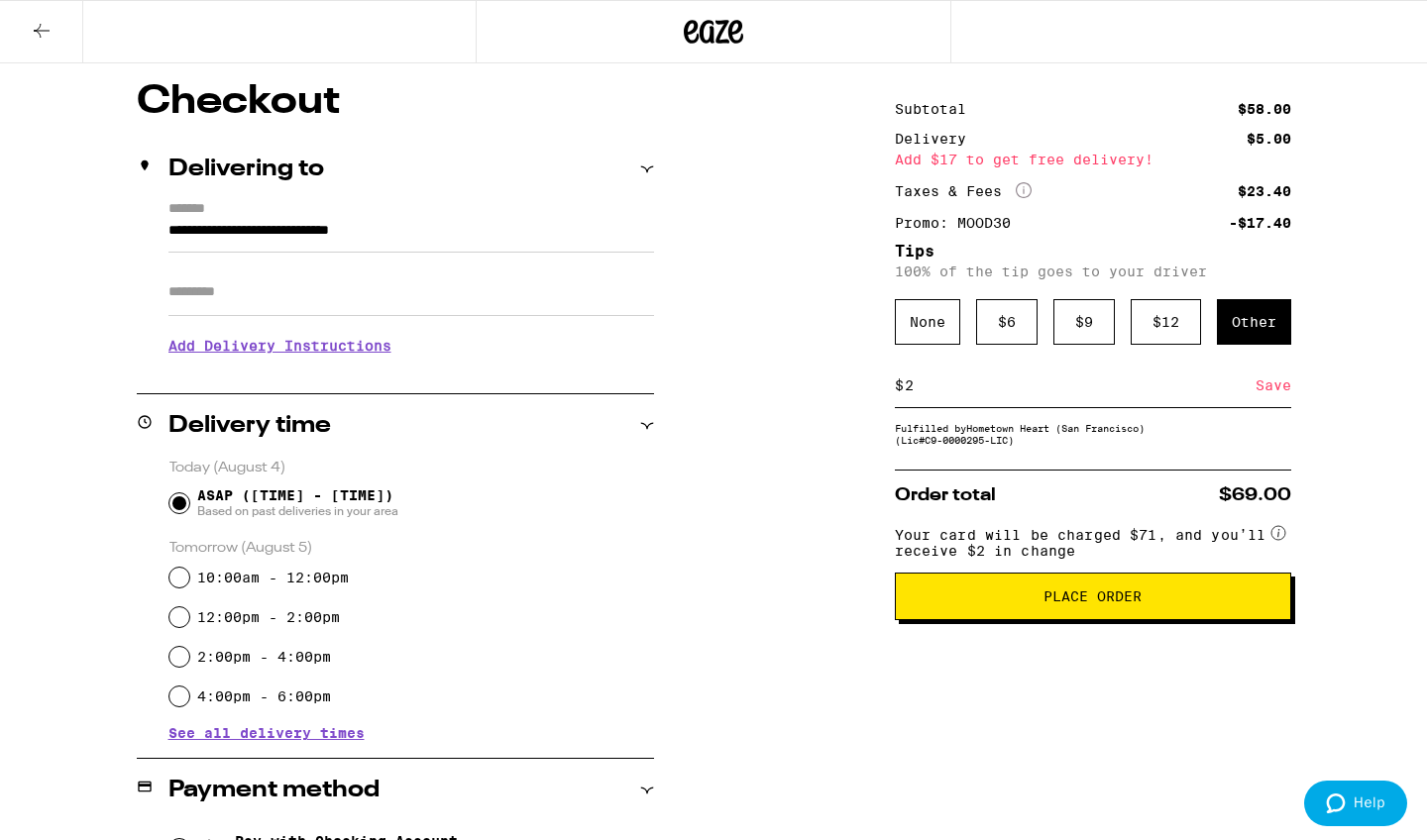 type on "2" 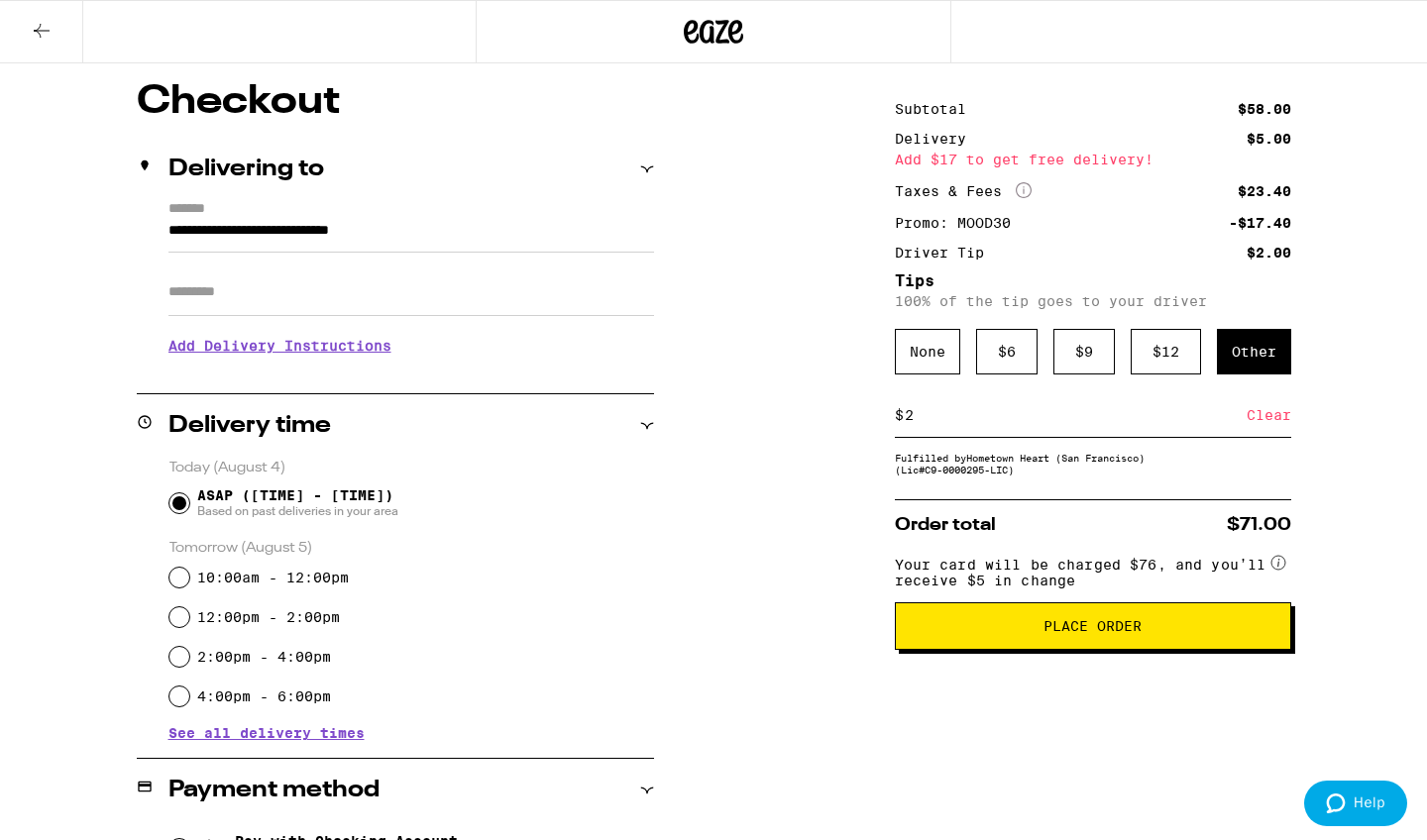 click on "2" at bounding box center [1075, 415] 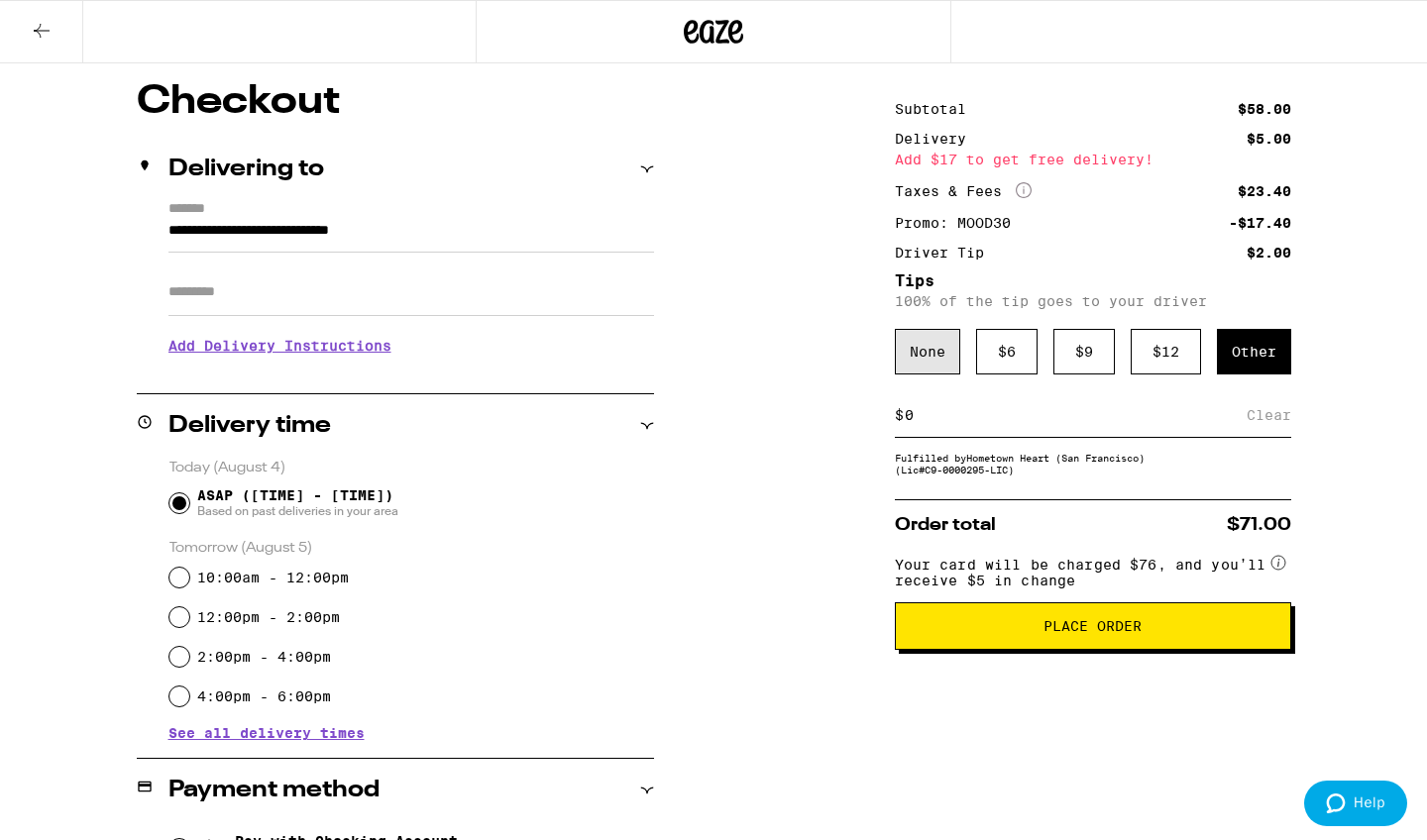type 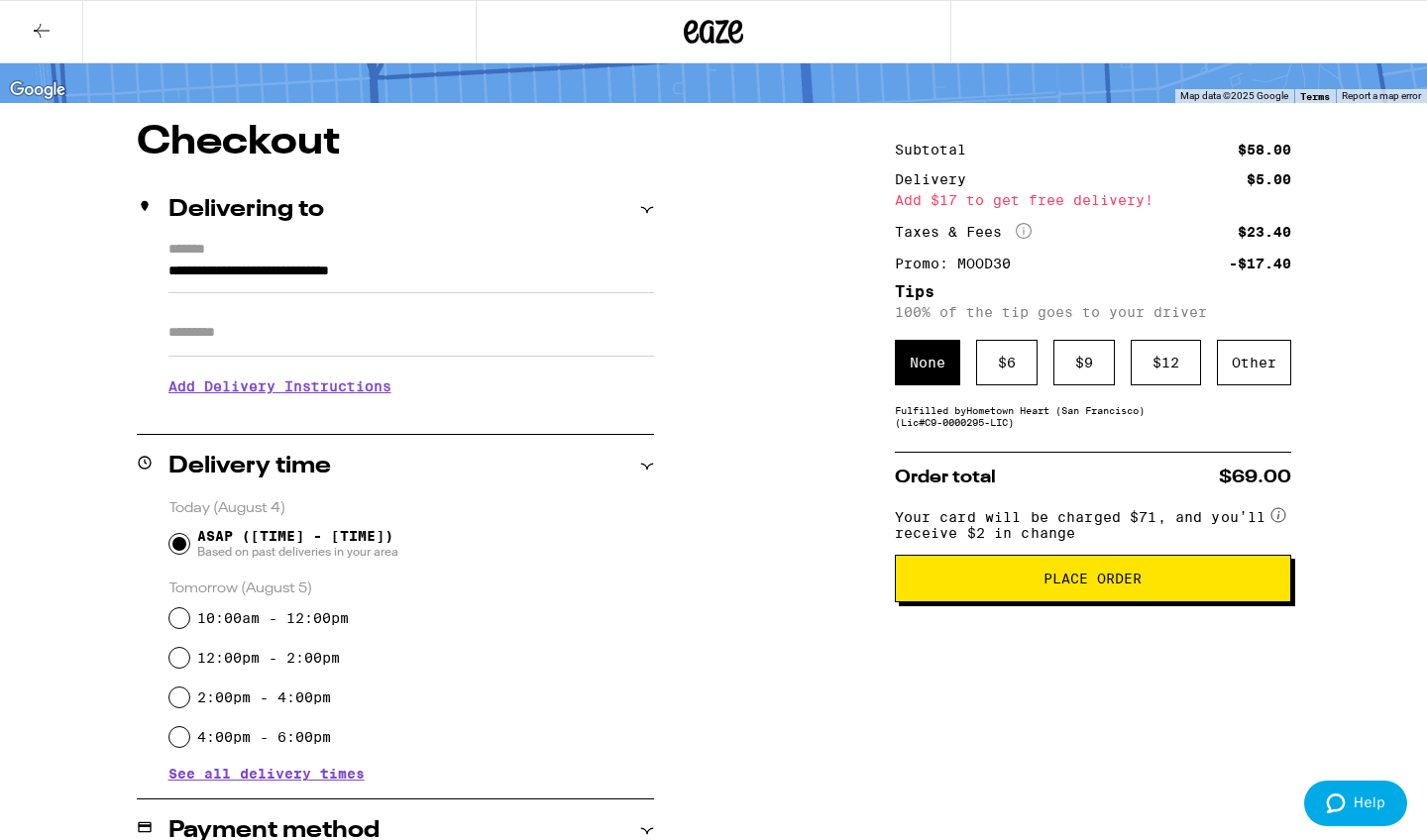 scroll, scrollTop: 74, scrollLeft: 0, axis: vertical 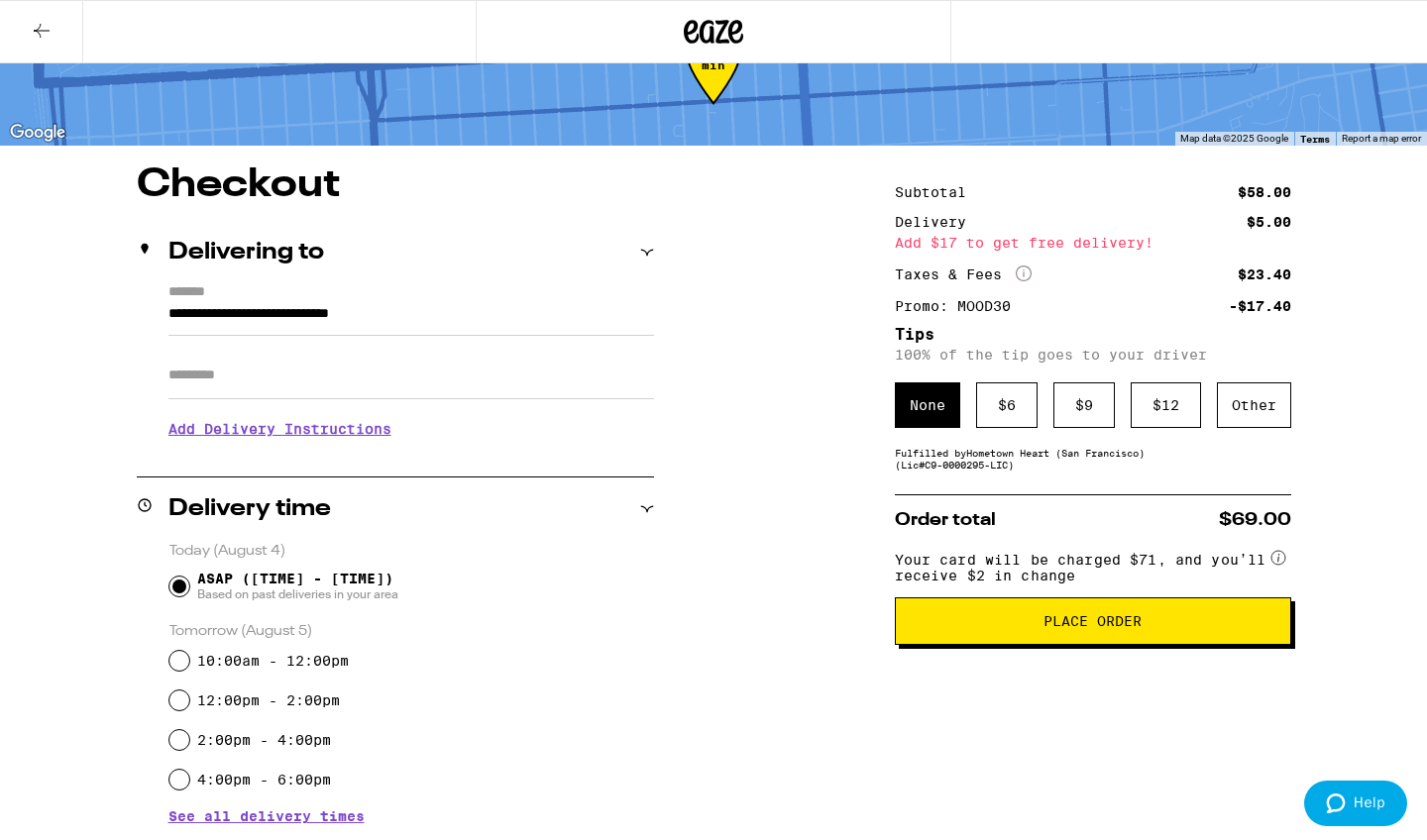 click on "Place Order" at bounding box center (1092, 621) 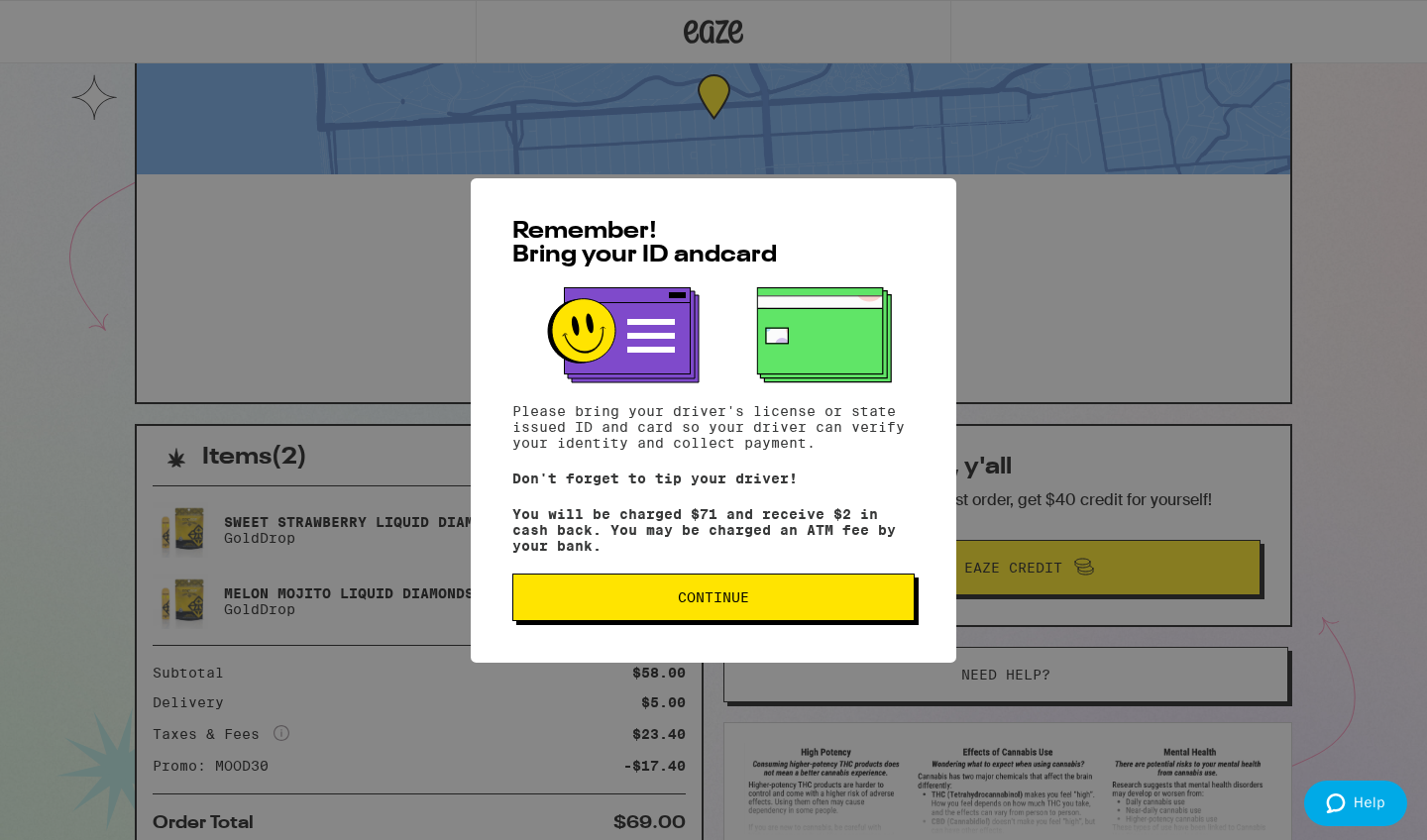 scroll, scrollTop: 0, scrollLeft: 0, axis: both 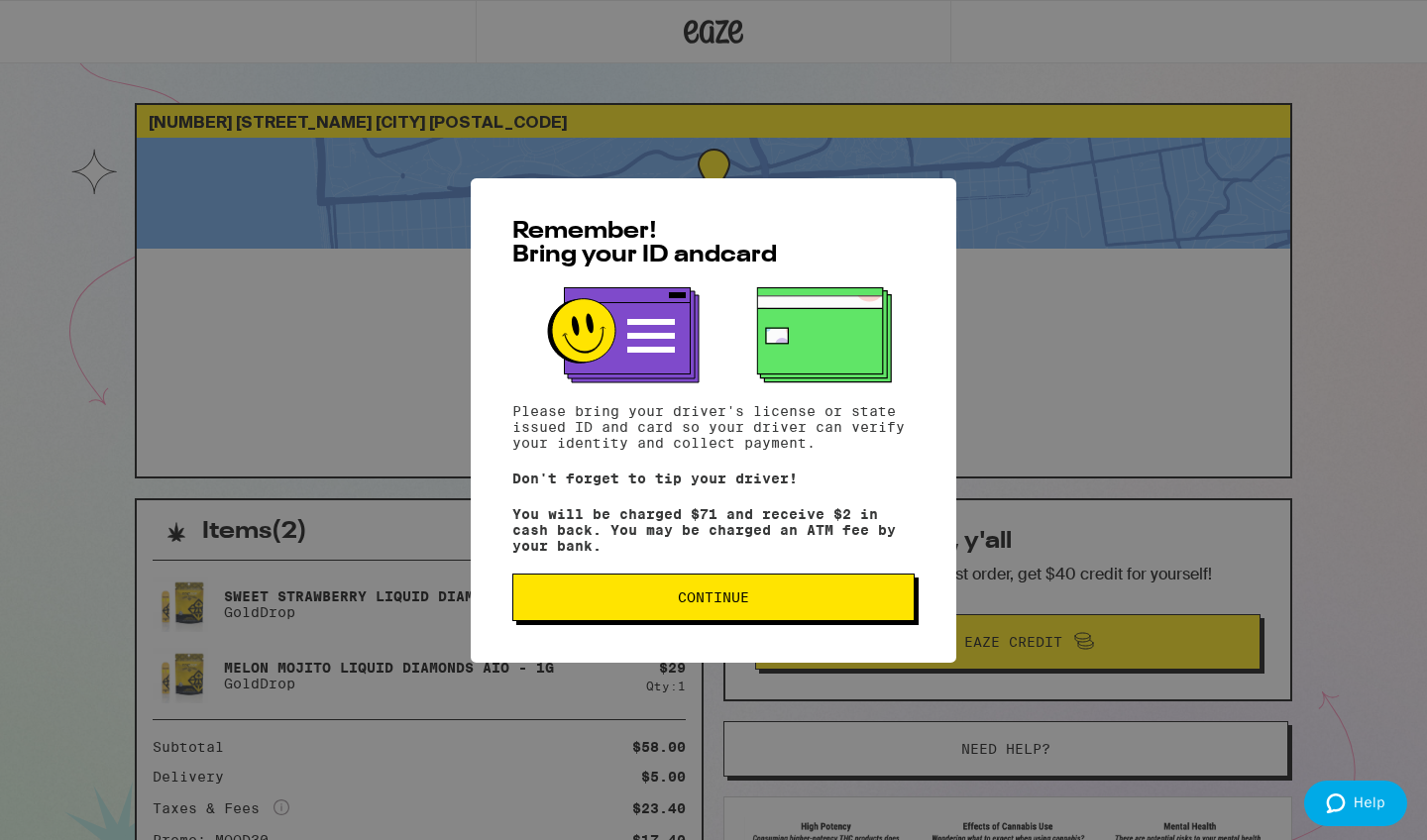 click on "Continue" at bounding box center (714, 597) 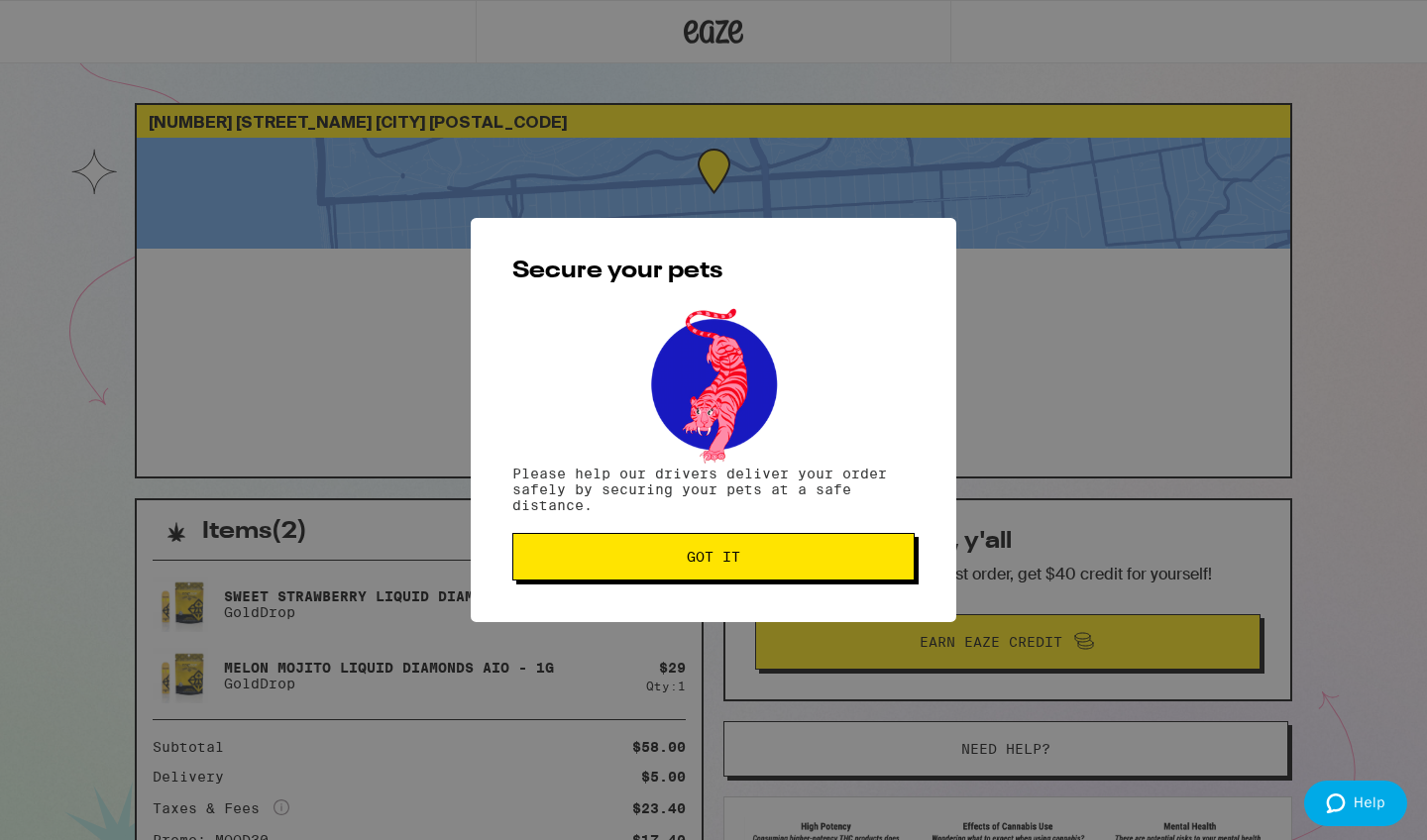 click on "Got it" at bounding box center [714, 557] 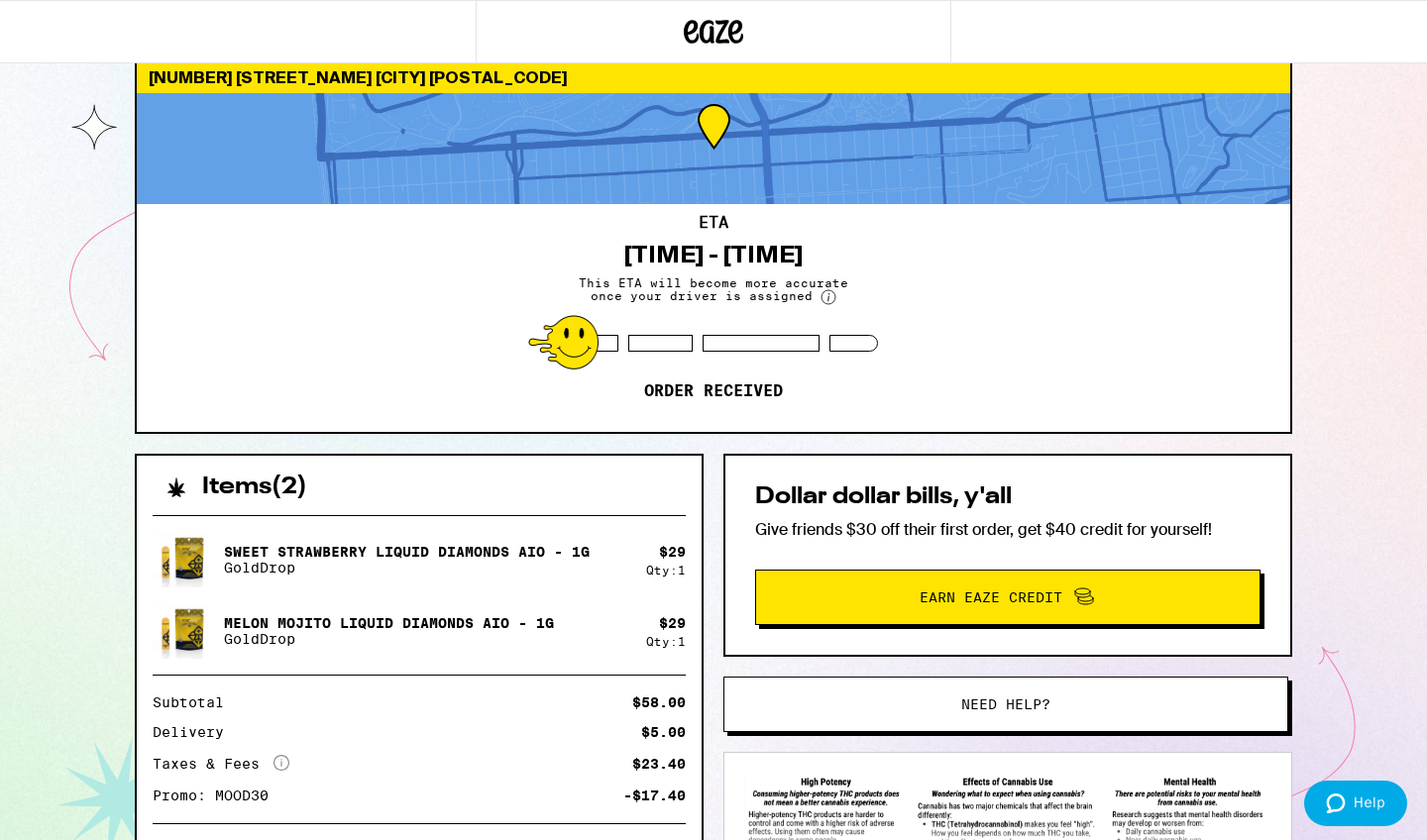 scroll, scrollTop: 44, scrollLeft: 0, axis: vertical 